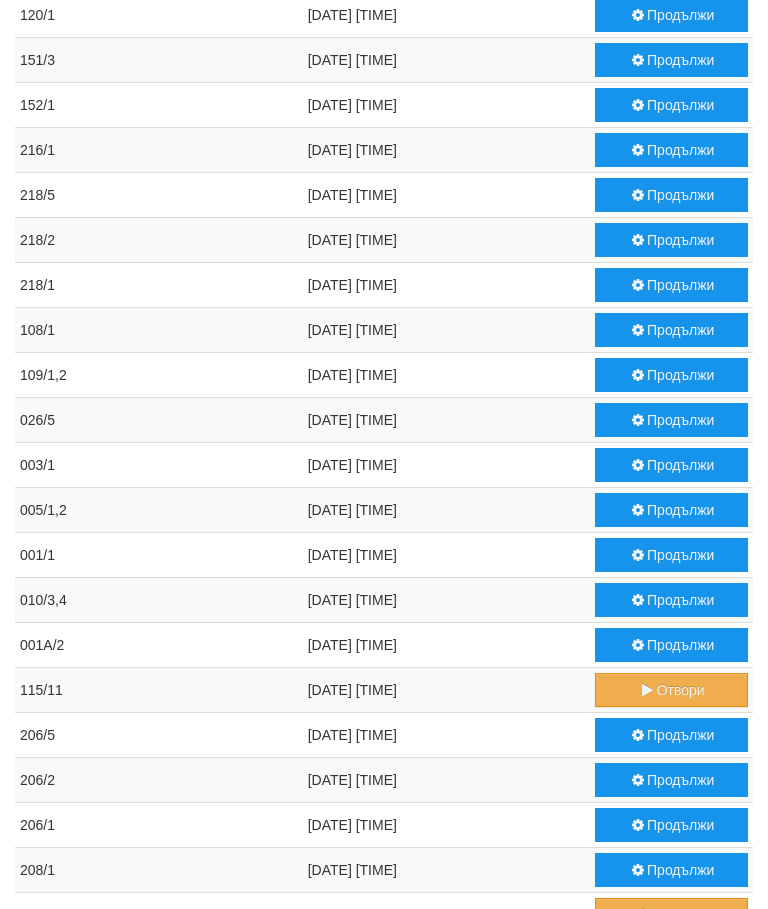scroll, scrollTop: 1027, scrollLeft: 0, axis: vertical 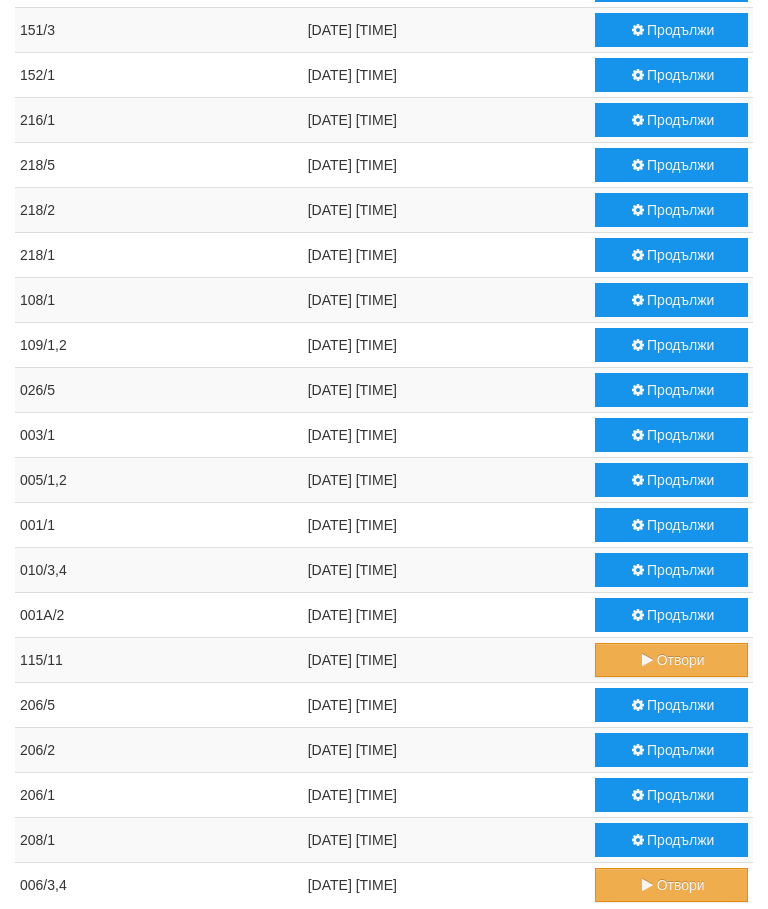 click on "Продължи" at bounding box center [671, 840] 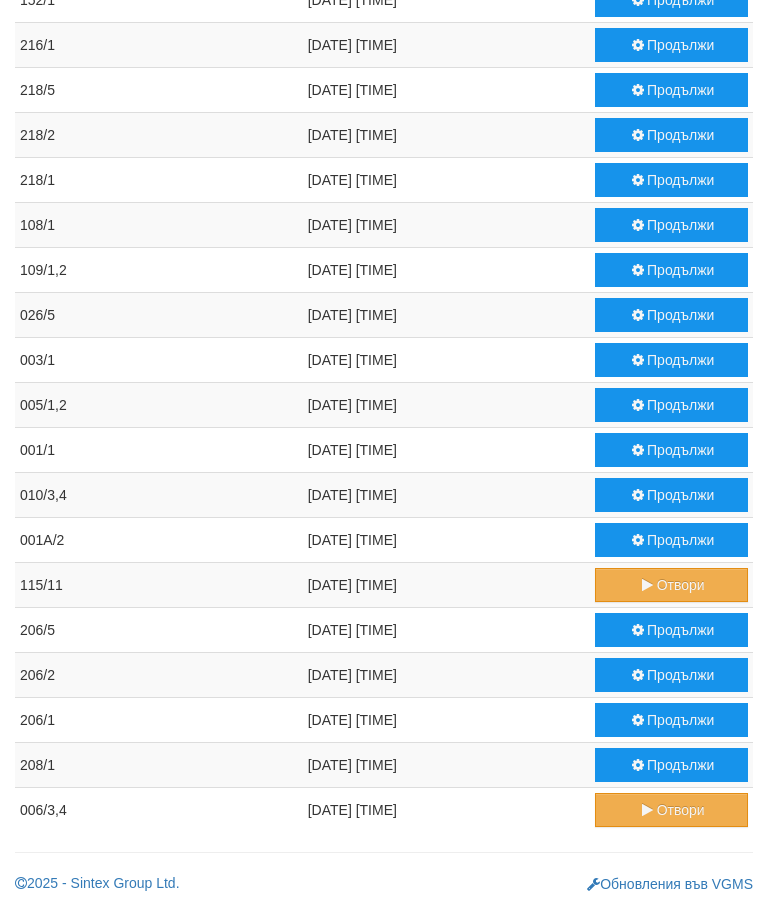 click on "Продължи" at bounding box center [671, 720] 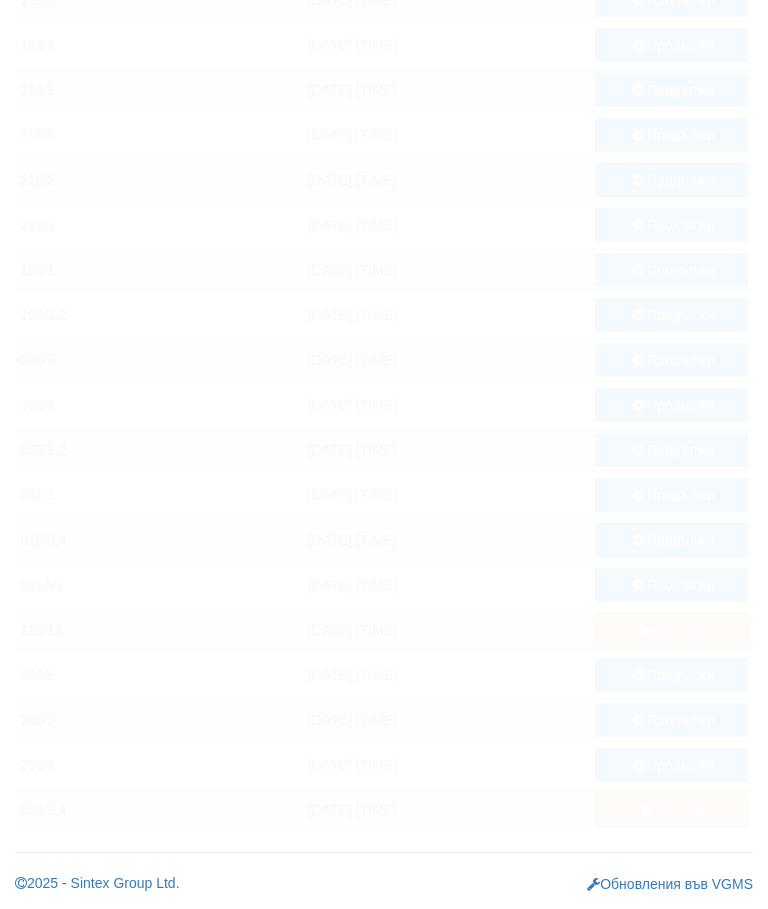 scroll, scrollTop: 1057, scrollLeft: 0, axis: vertical 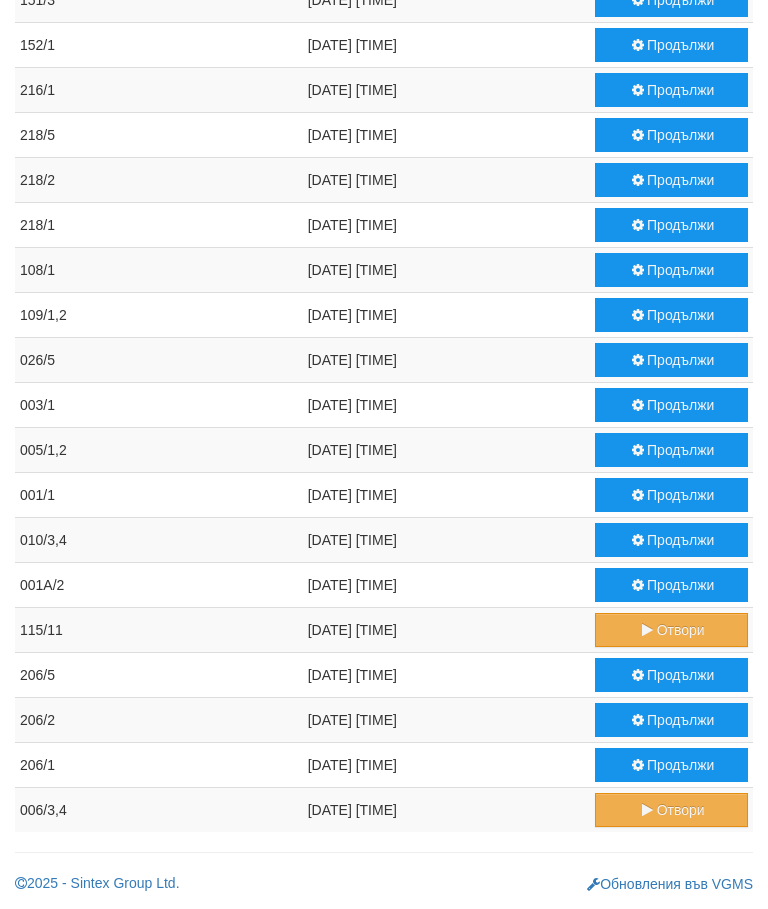 click on "Продължи" at bounding box center (671, 720) 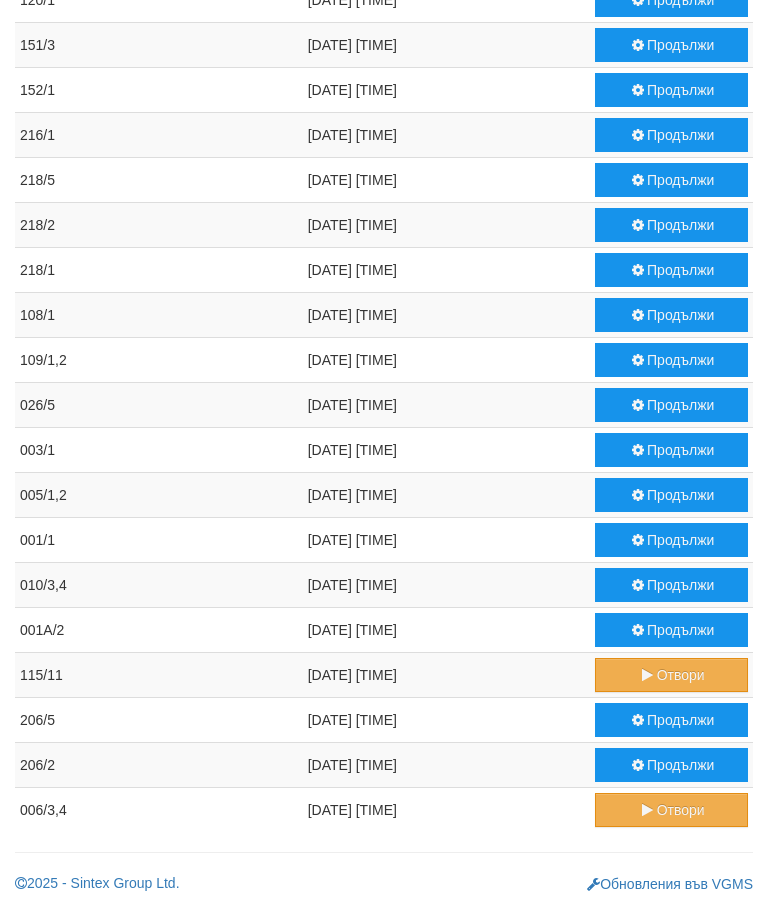scroll, scrollTop: 1012, scrollLeft: 0, axis: vertical 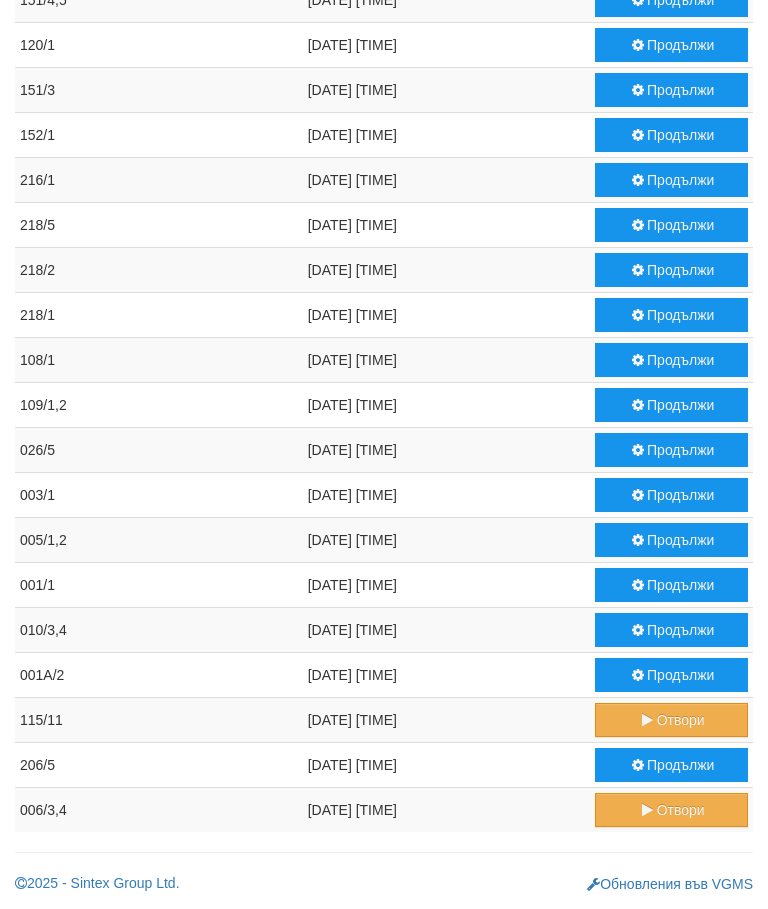 click on "Продължи" at bounding box center [671, 675] 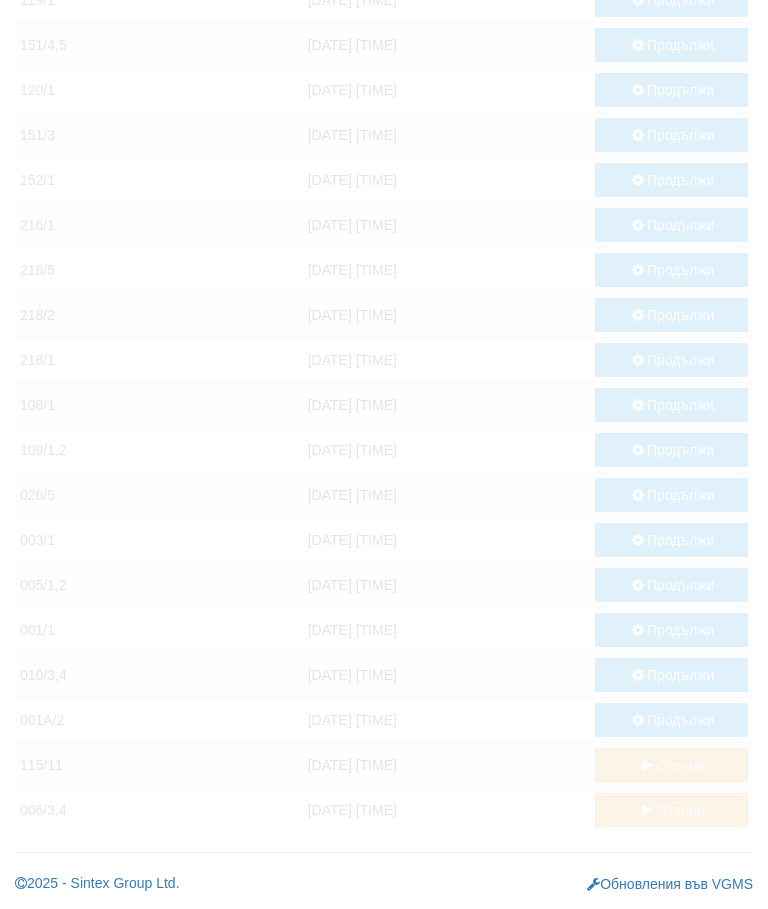 scroll, scrollTop: 922, scrollLeft: 0, axis: vertical 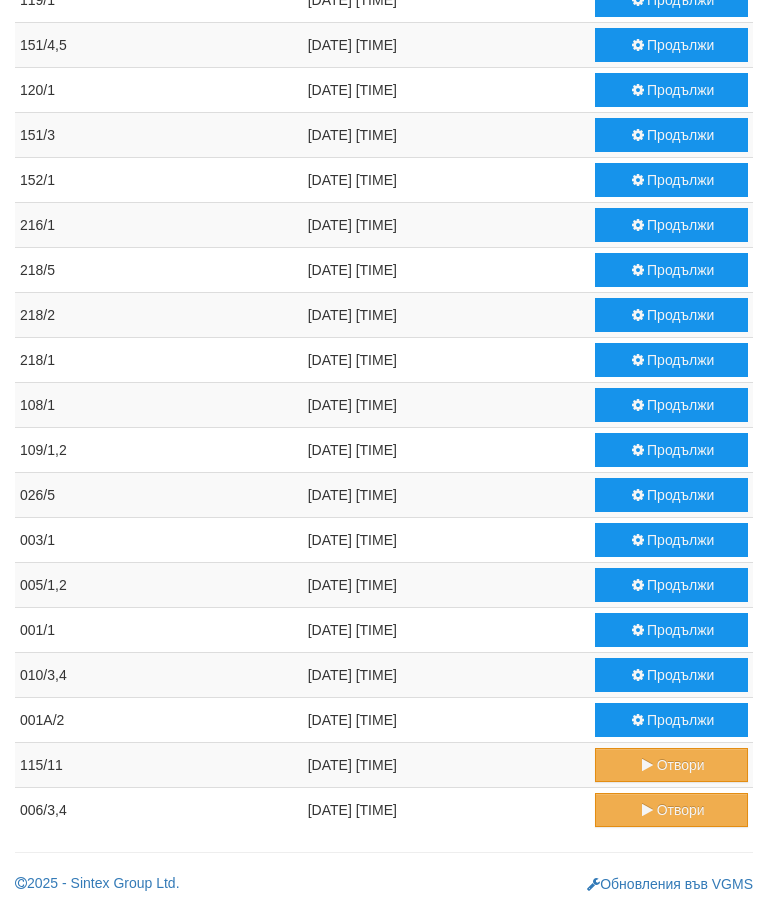 click on "Продължи" at bounding box center [671, 450] 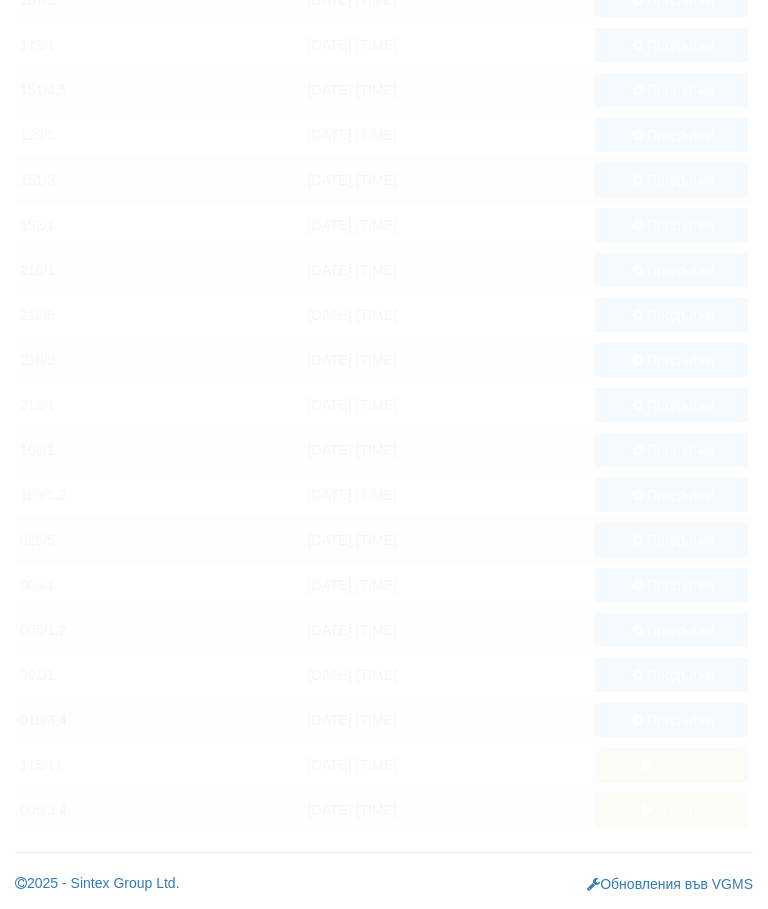 scroll, scrollTop: 877, scrollLeft: 0, axis: vertical 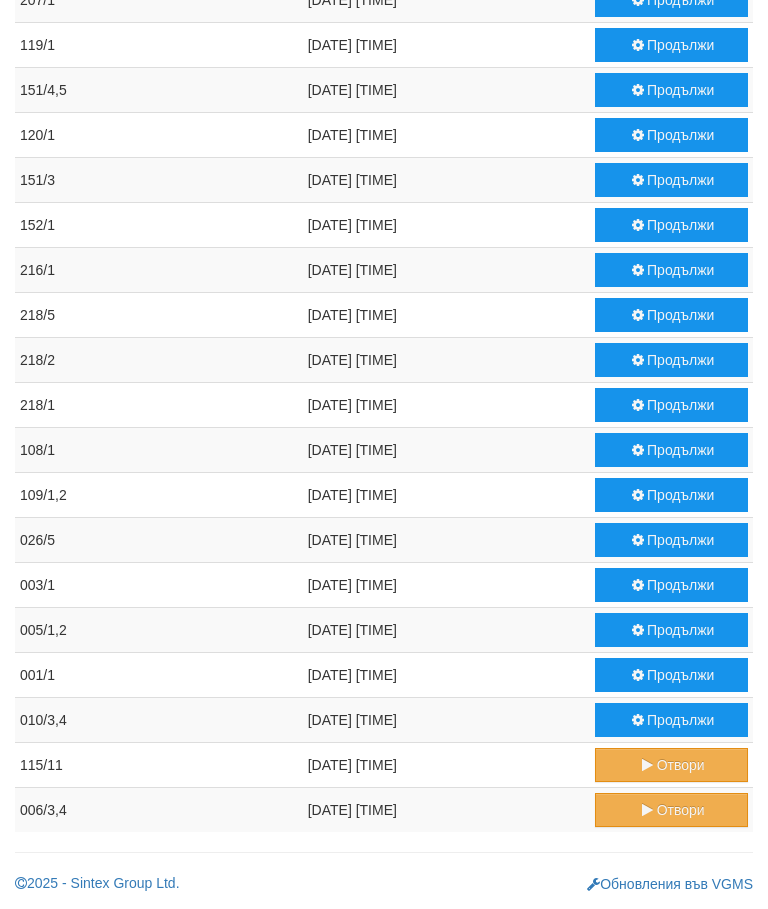 click on "Продължи" at bounding box center [671, 630] 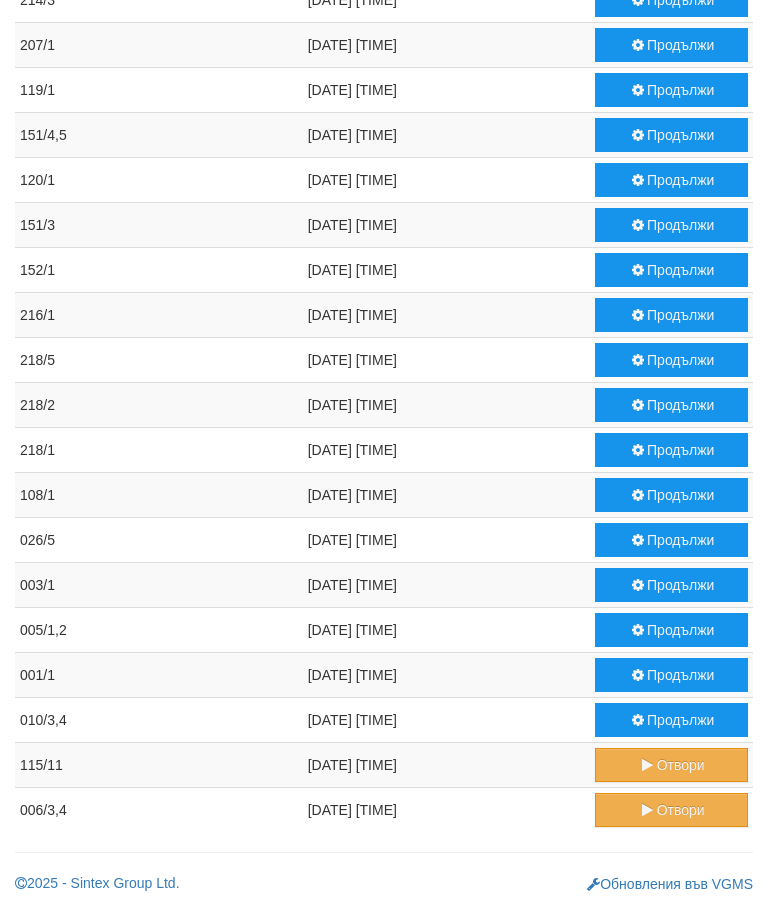 scroll, scrollTop: 832, scrollLeft: 0, axis: vertical 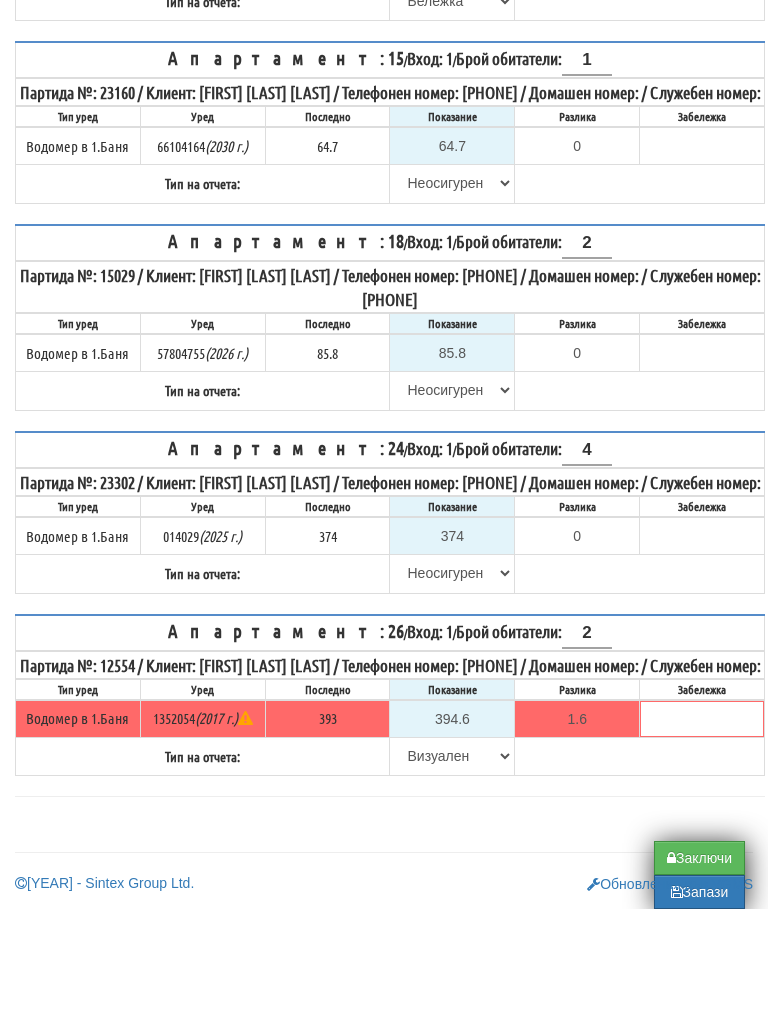 click on "Заключи" at bounding box center (699, 973) 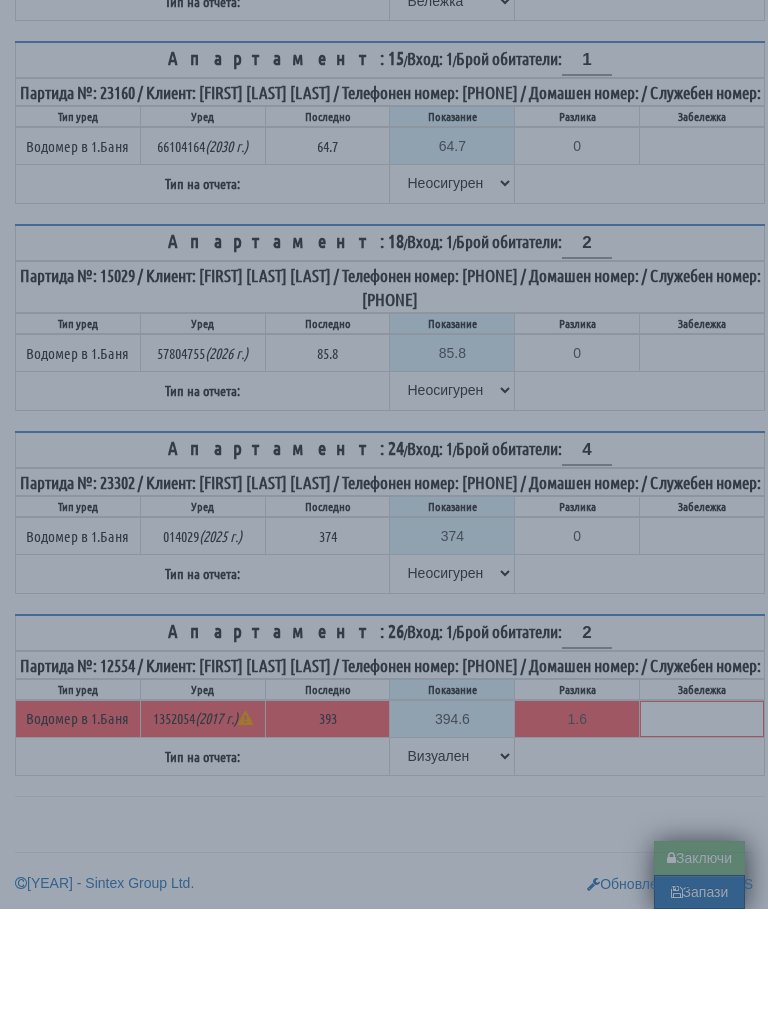 type on "0.0" 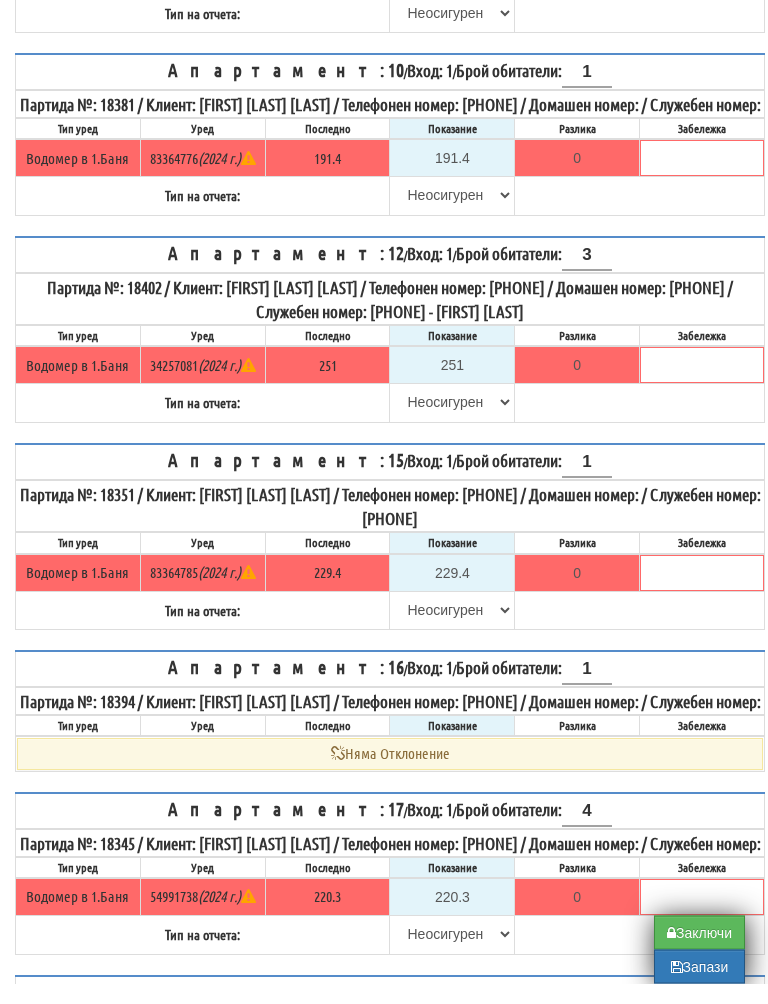 scroll, scrollTop: 1244, scrollLeft: 0, axis: vertical 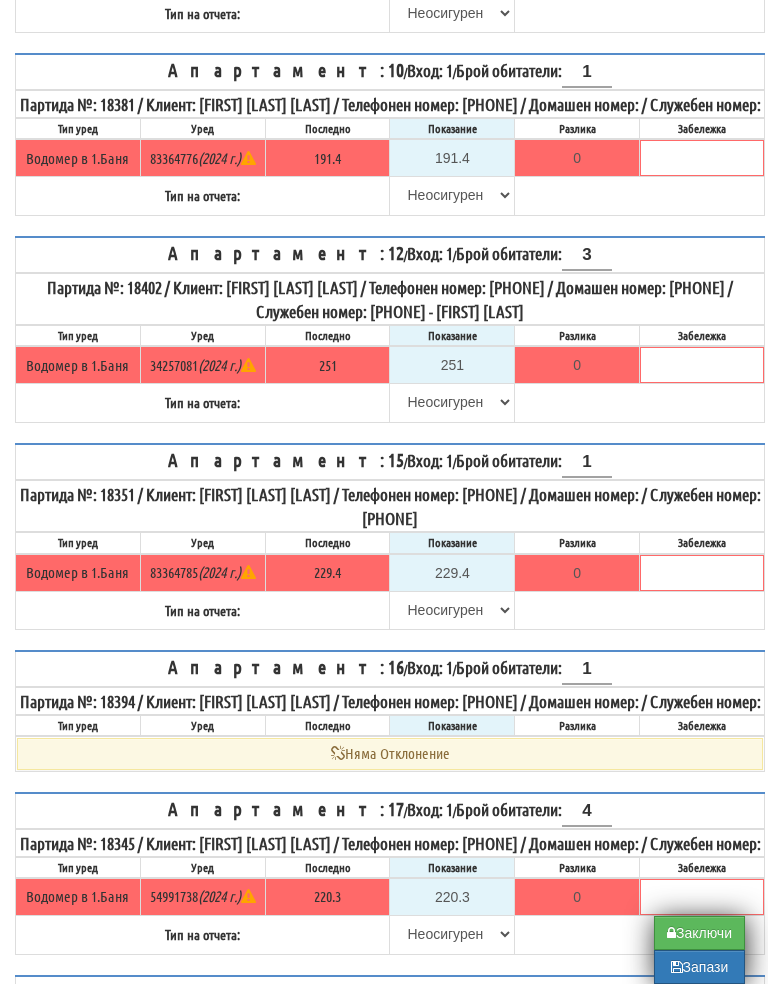 click on "Заключи" at bounding box center (699, 953) 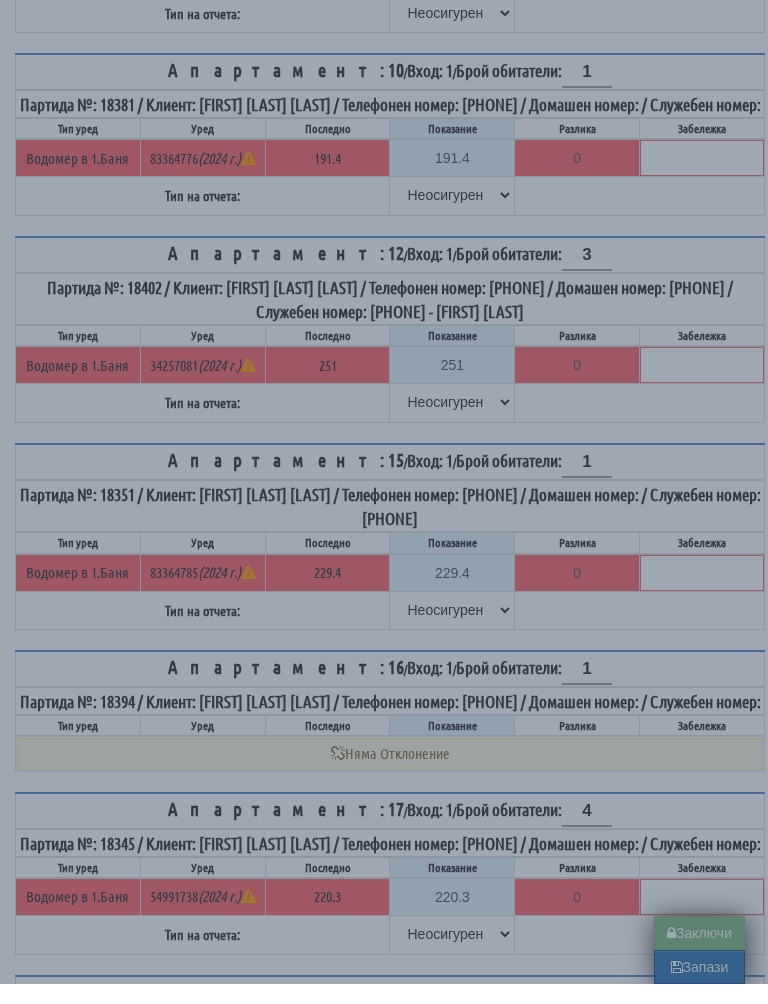 type on "0.000" 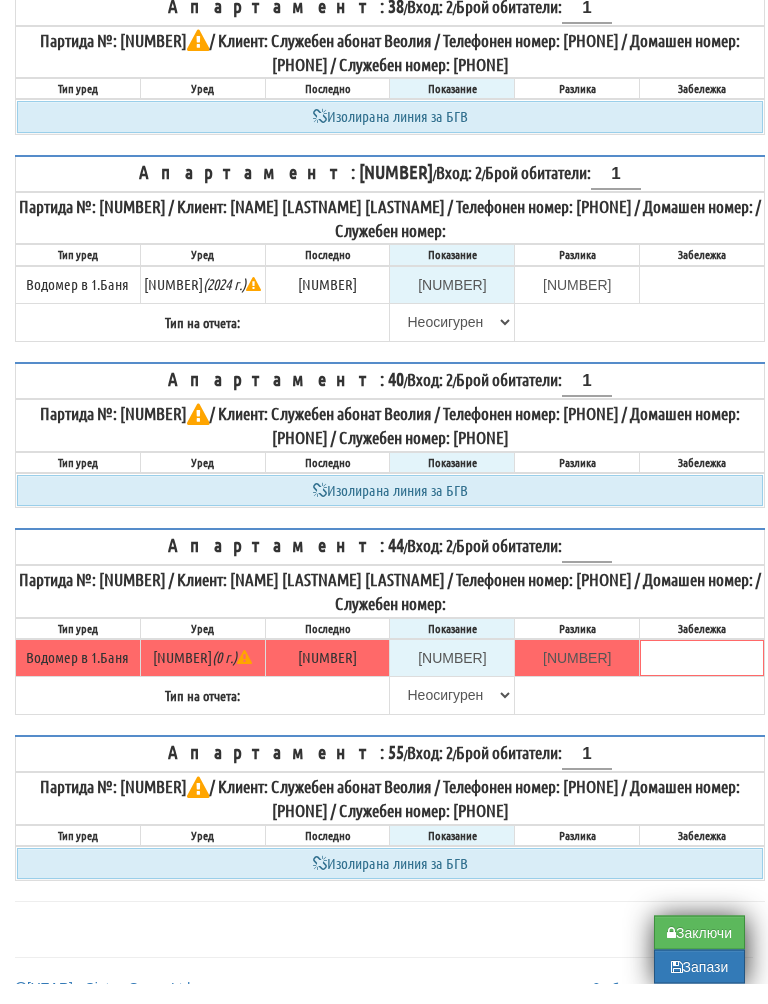 scroll, scrollTop: 1054, scrollLeft: 0, axis: vertical 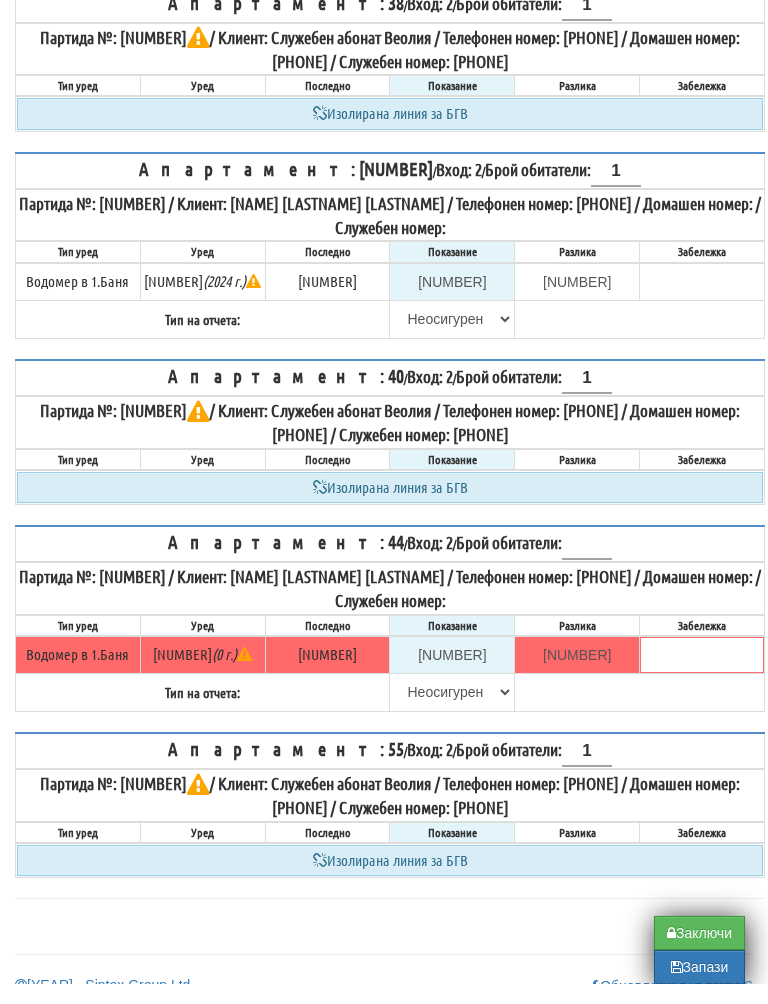 click on "Заключи" at bounding box center [699, 953] 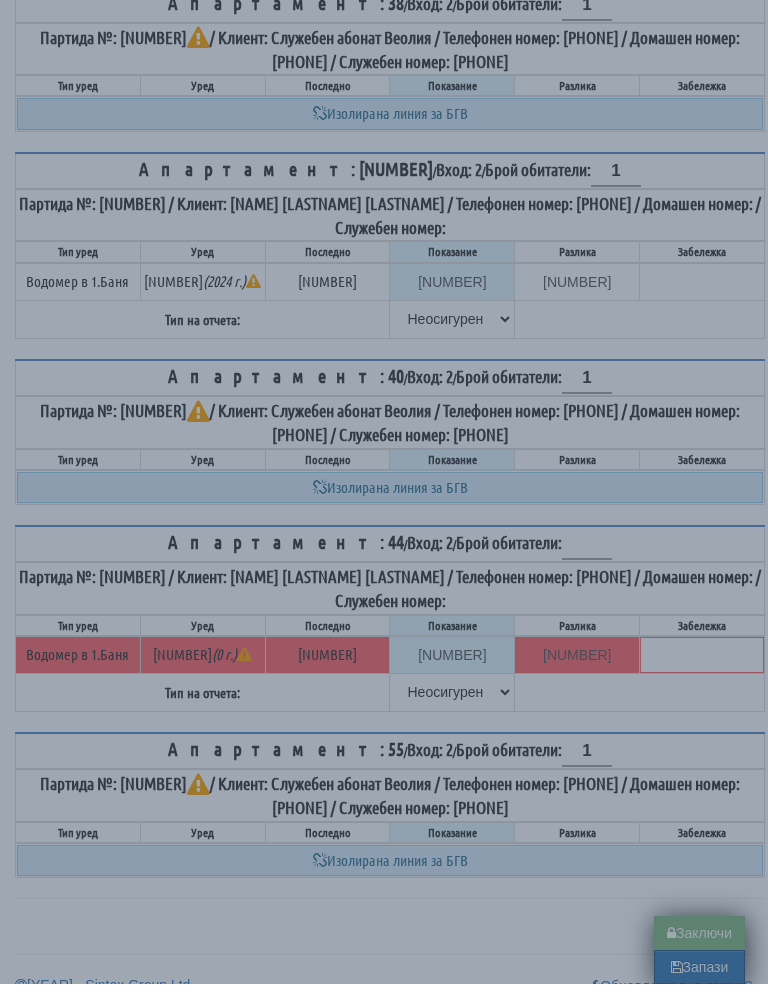 type on "0.000" 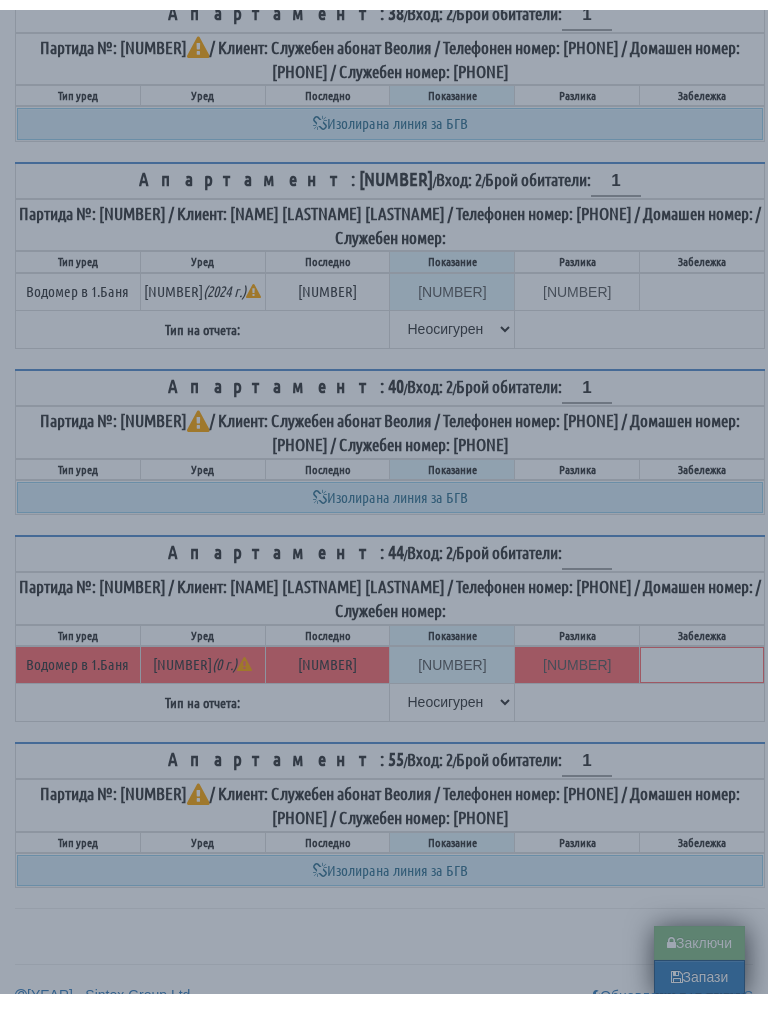 scroll, scrollTop: 1034, scrollLeft: 0, axis: vertical 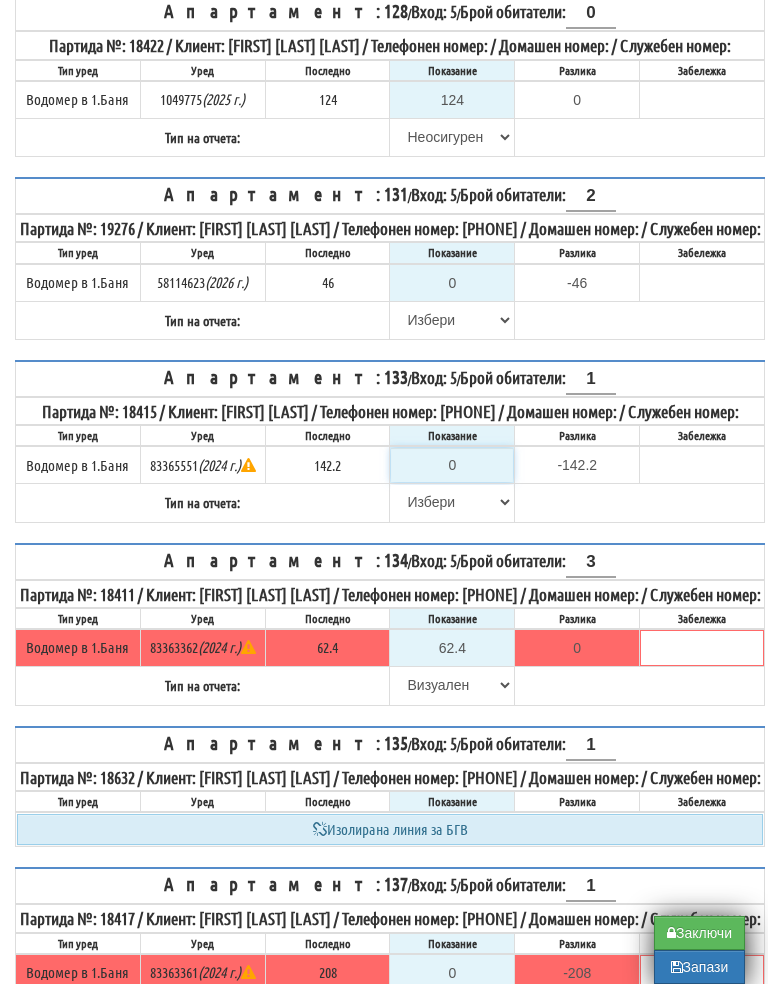click on "0" at bounding box center (452, 485) 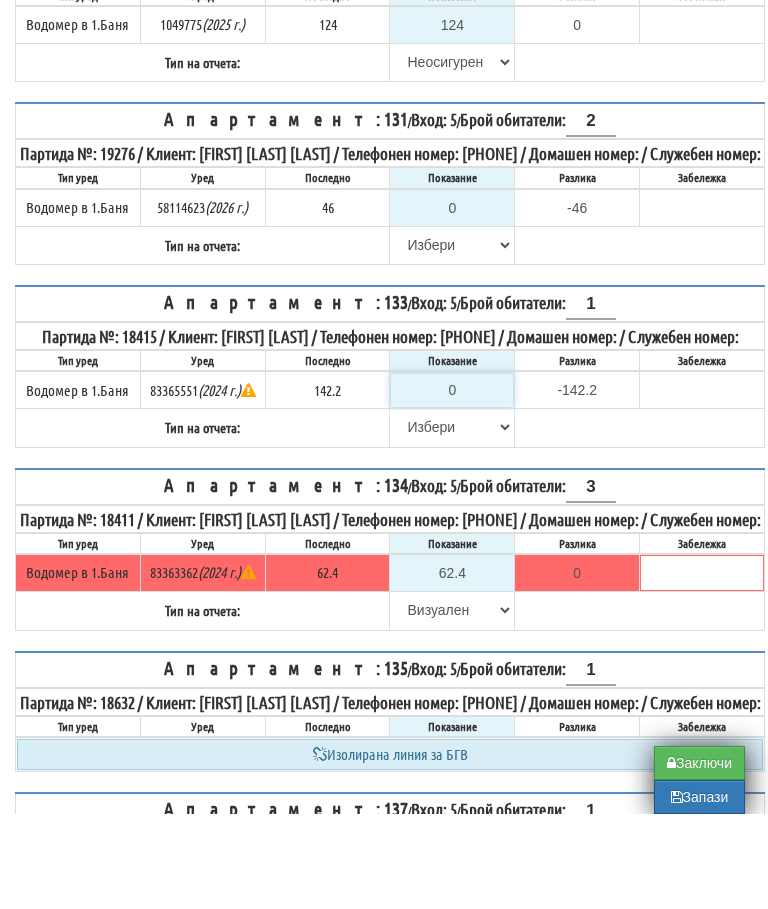 type on "1" 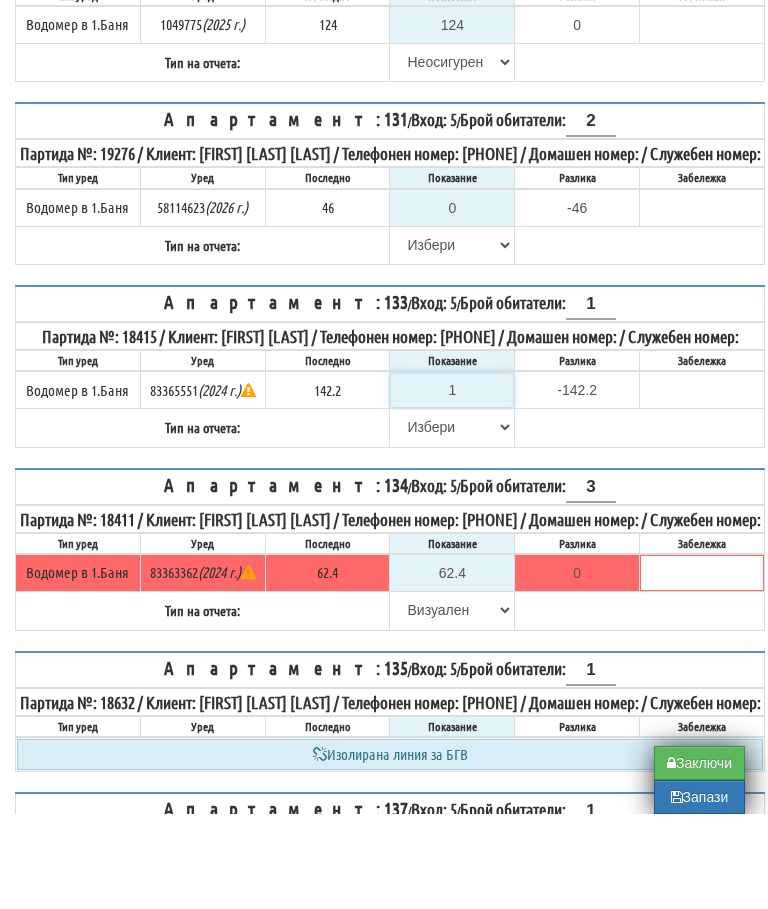 type on "-141.200" 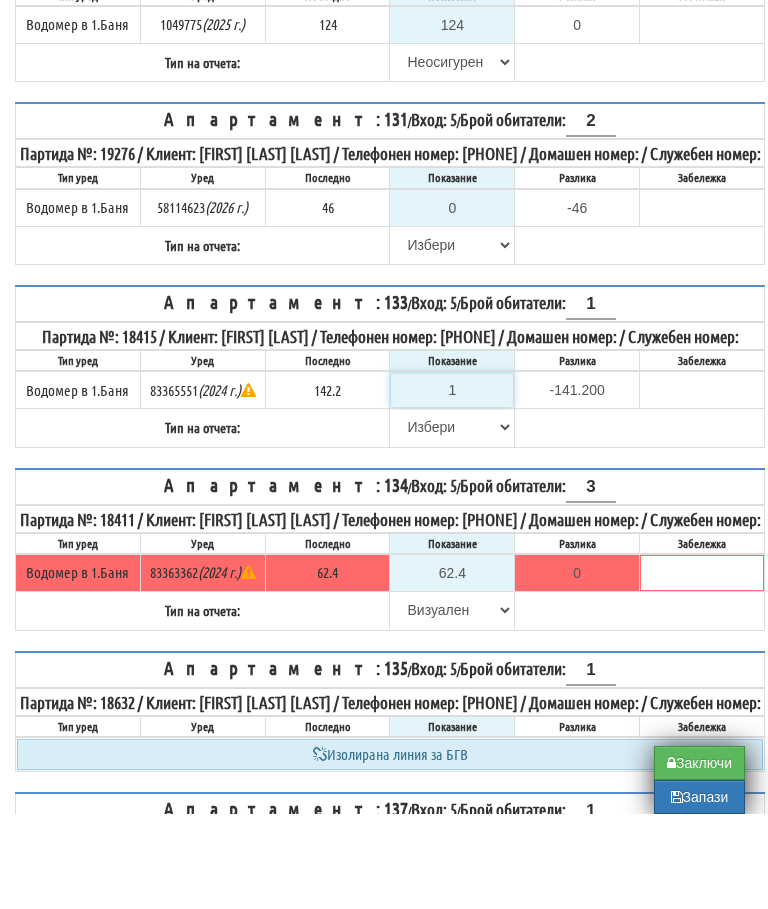 type on "14" 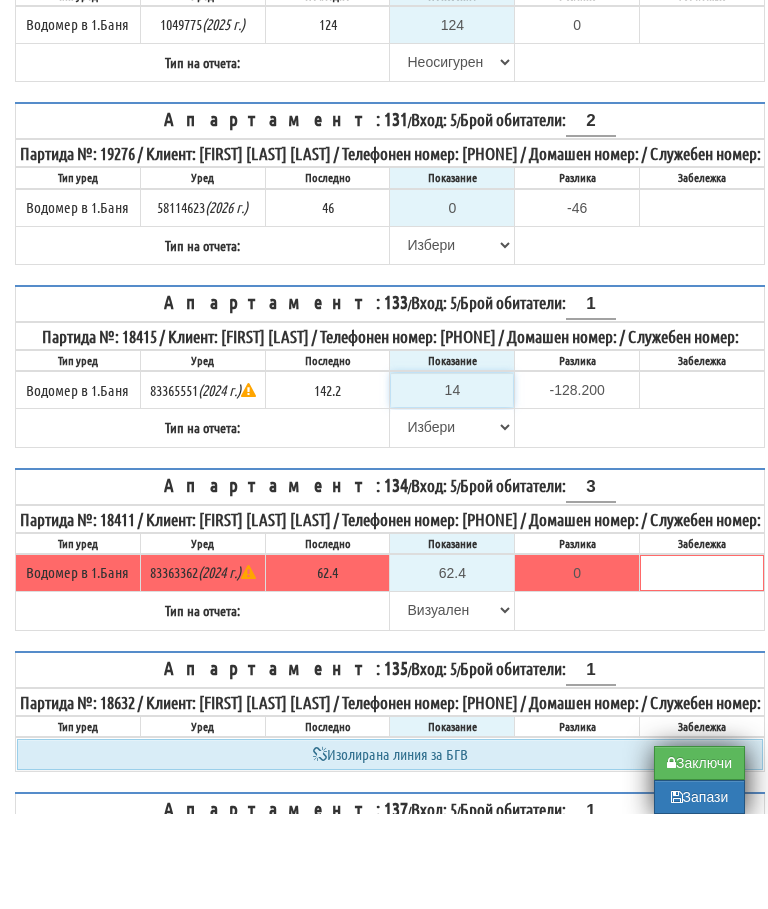 type on "143" 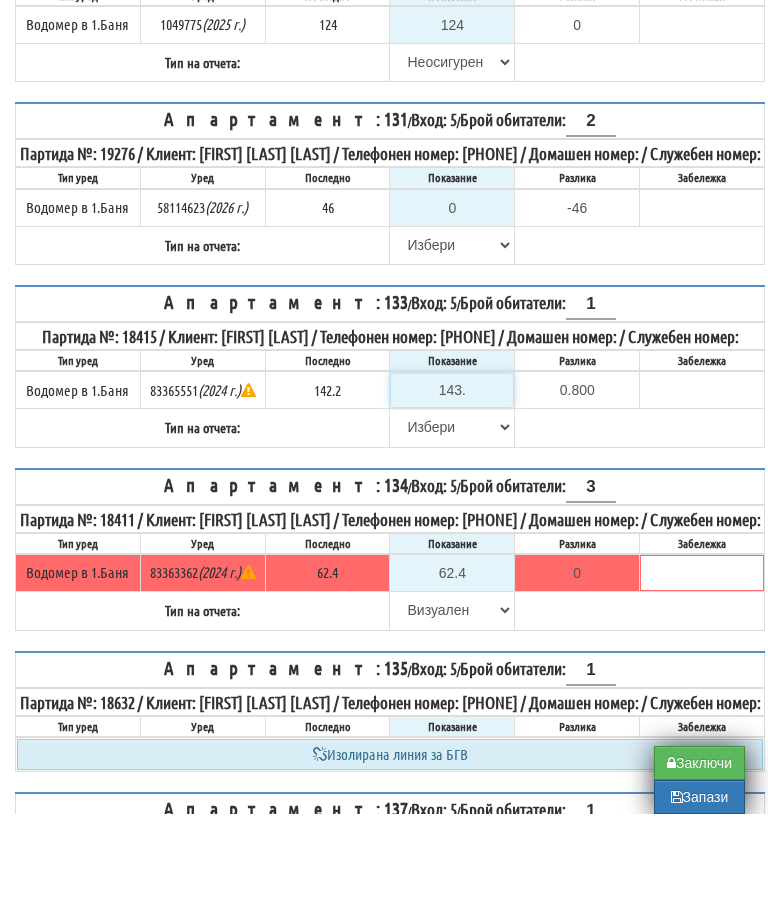 type on "143.9" 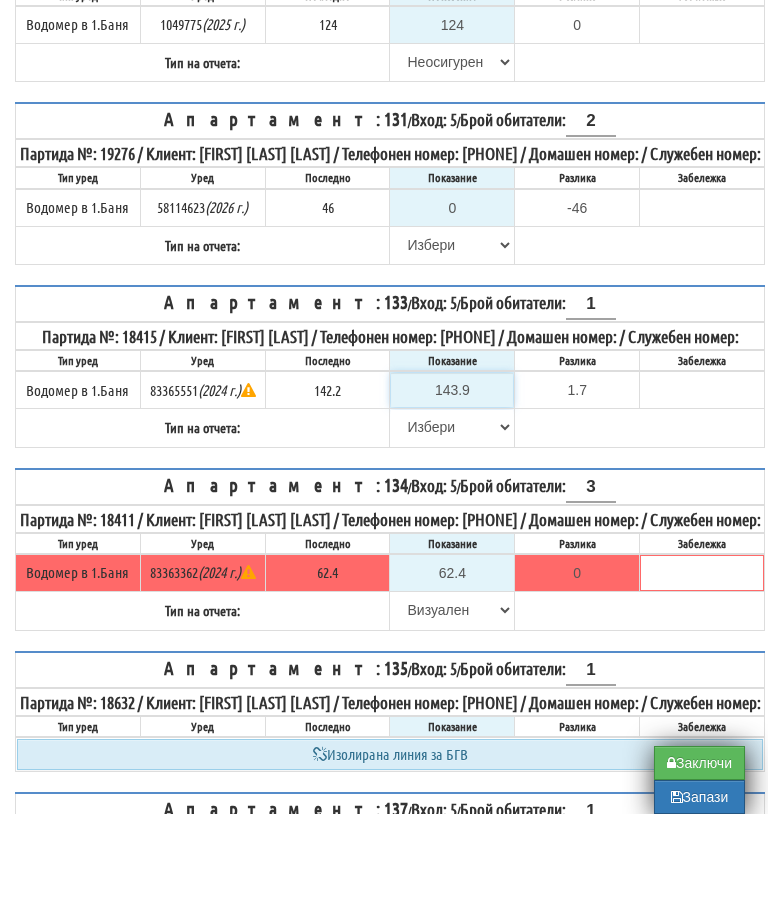 type on "143.9" 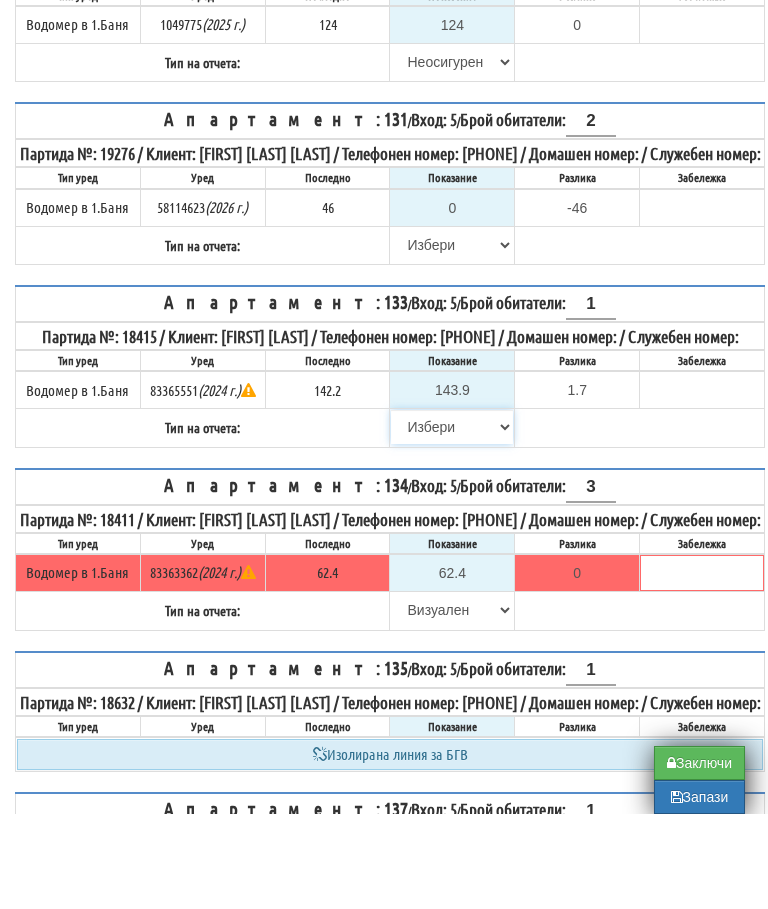click on "Избери
Визуален
Телефон
Бележка
Неосигурен достъп
Самоотчет
Служебно
Дистанционен" at bounding box center (452, 522) 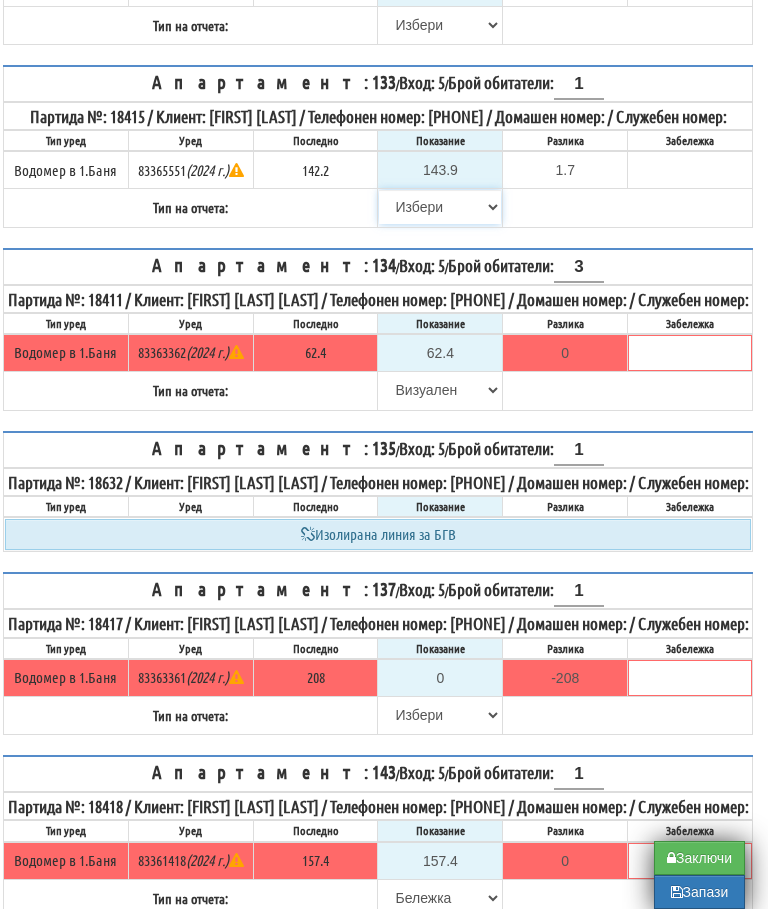 select on "8ac75930-9bfd-e511-80be-8d5a1dced85a" 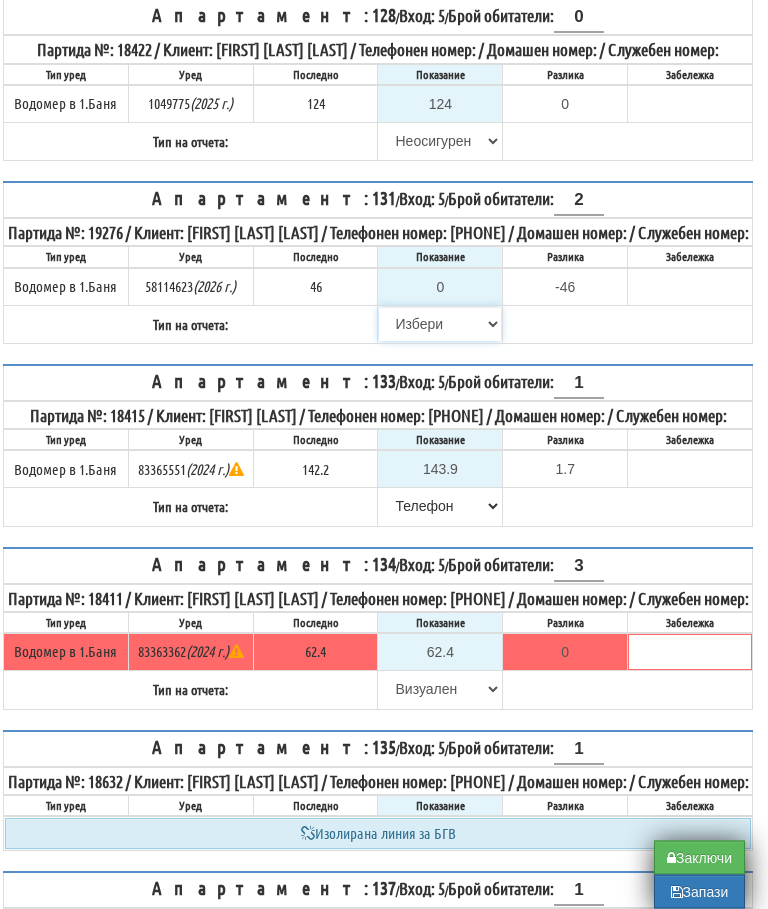 click on "Избери
Визуален
Телефон
Бележка
Неосигурен достъп
Самоотчет
Служебно
Дистанционен" at bounding box center [440, 325] 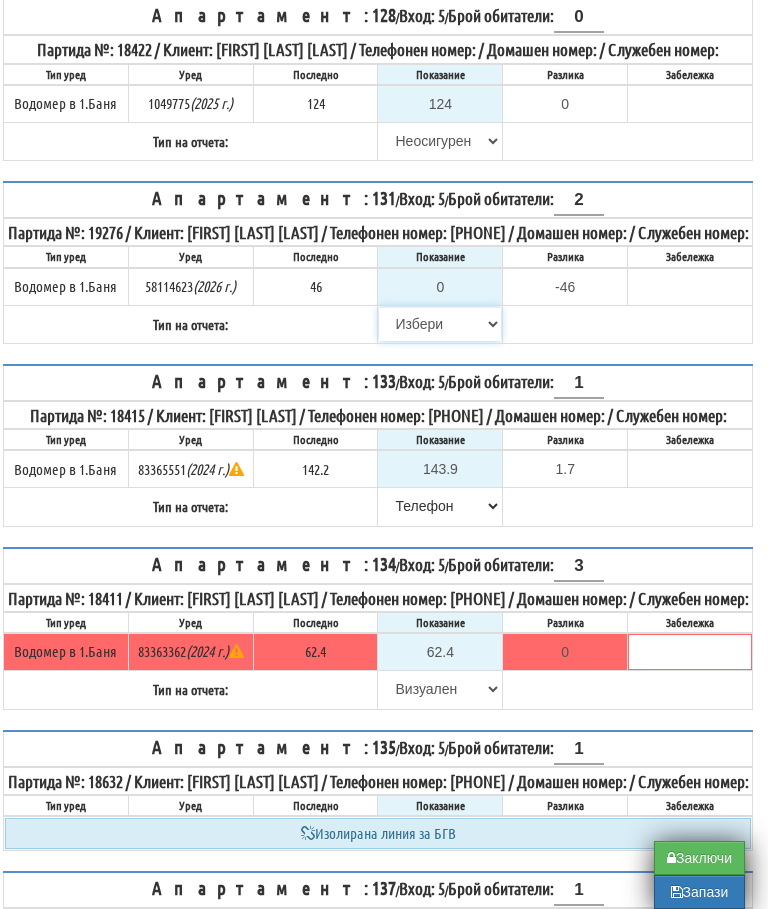 select on "8cc75930-9bfd-e511-80be-8d5a1dced85a" 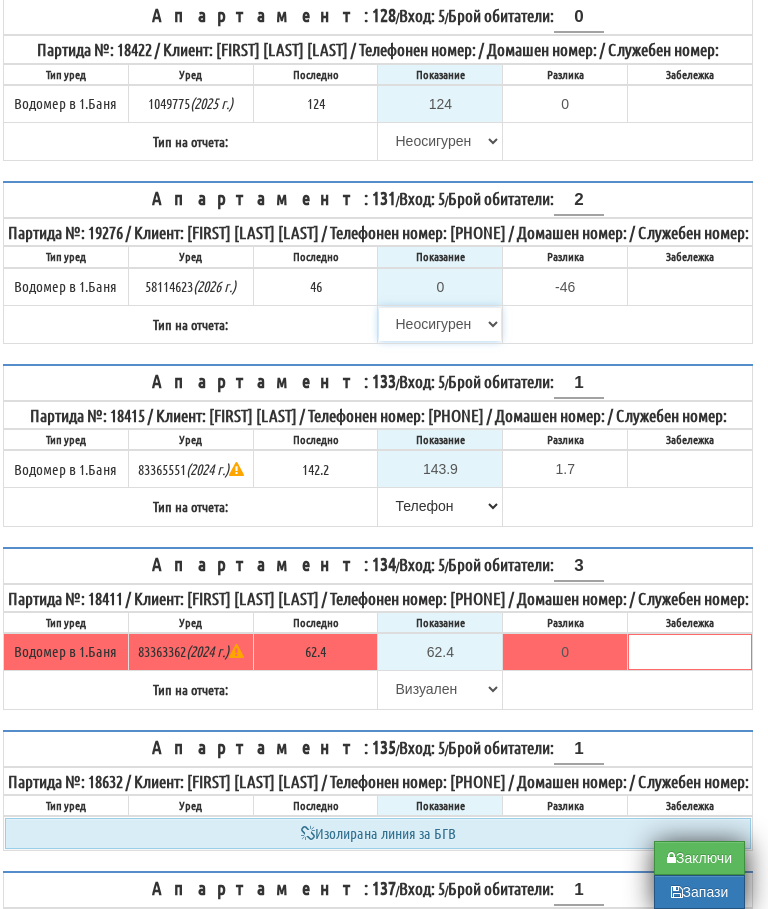 type on "46" 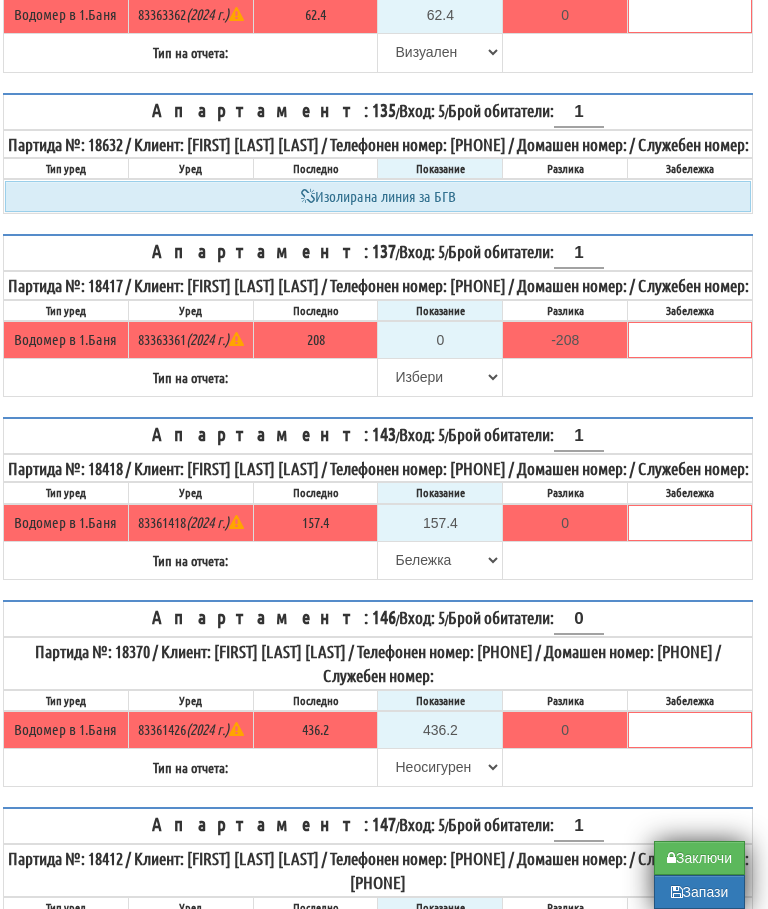 scroll, scrollTop: 1015, scrollLeft: 12, axis: both 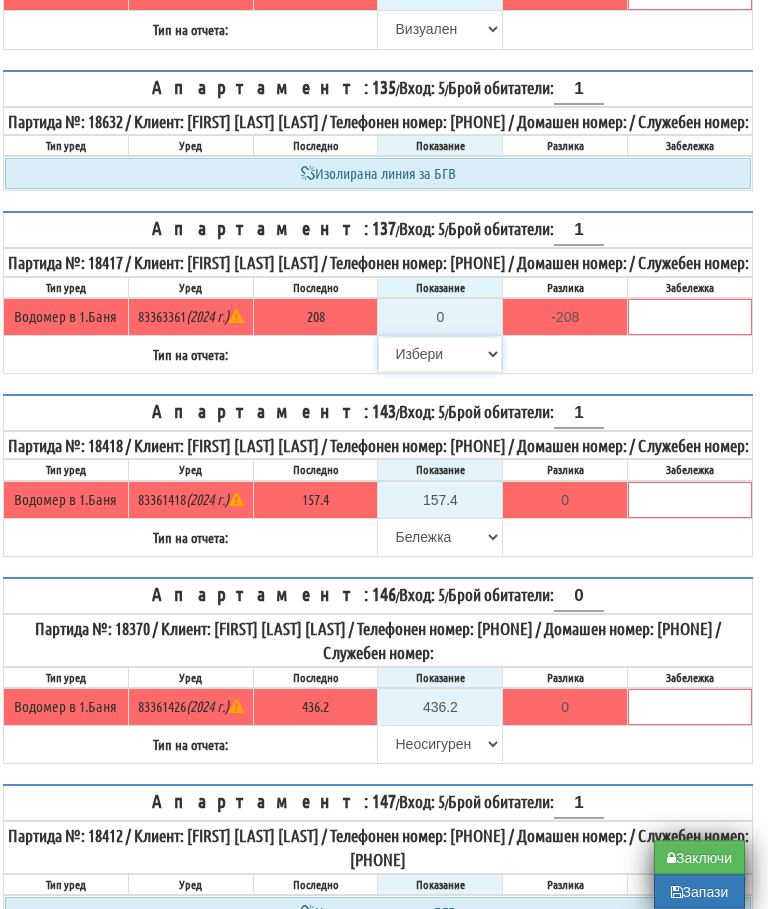 click on "Избери
Визуален
Телефон
Бележка
Неосигурен достъп
Самоотчет
Служебно
Дистанционен" at bounding box center (440, 355) 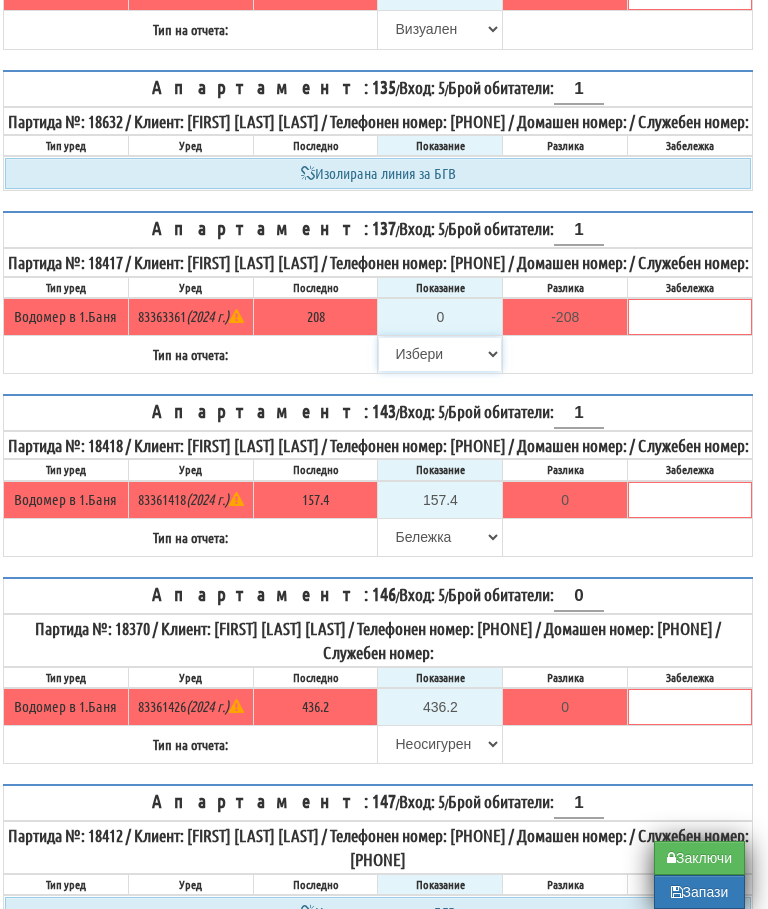 click on "Избери
Визуален
Телефон
Бележка
Неосигурен достъп
Самоотчет
Служебно
Дистанционен" at bounding box center (440, 354) 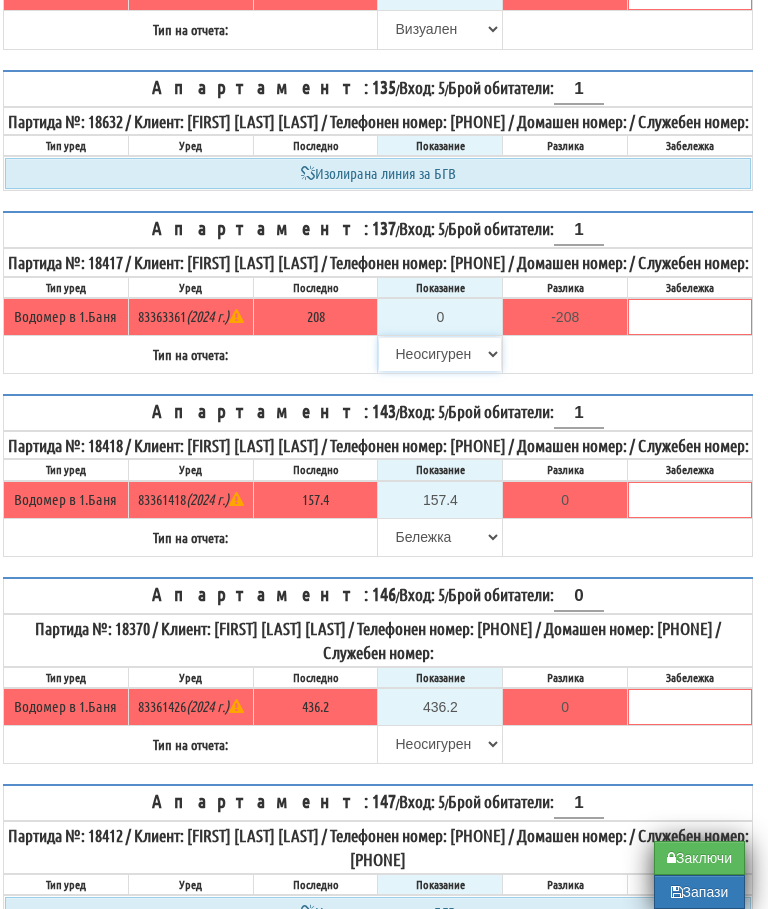 type on "208" 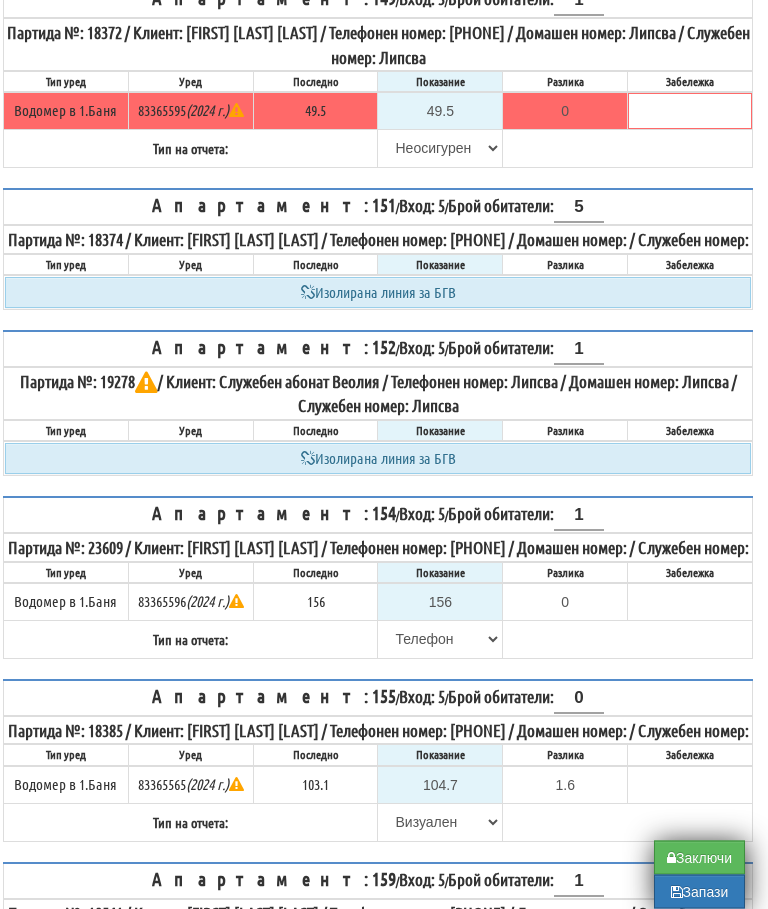 scroll, scrollTop: 1985, scrollLeft: 12, axis: both 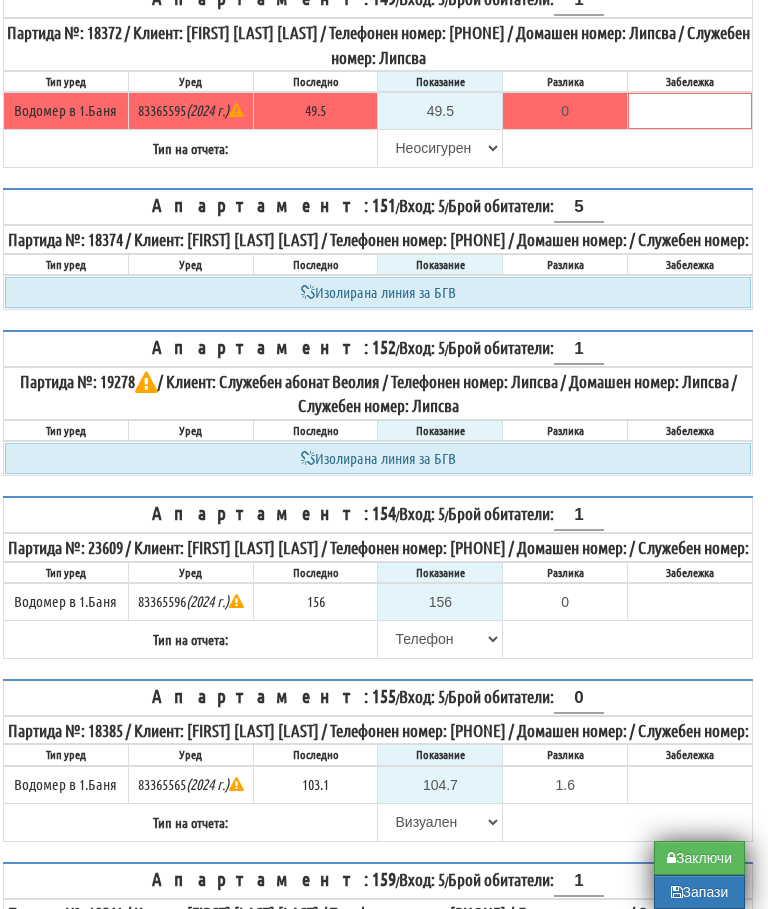 click on "Заключи" at bounding box center (699, 858) 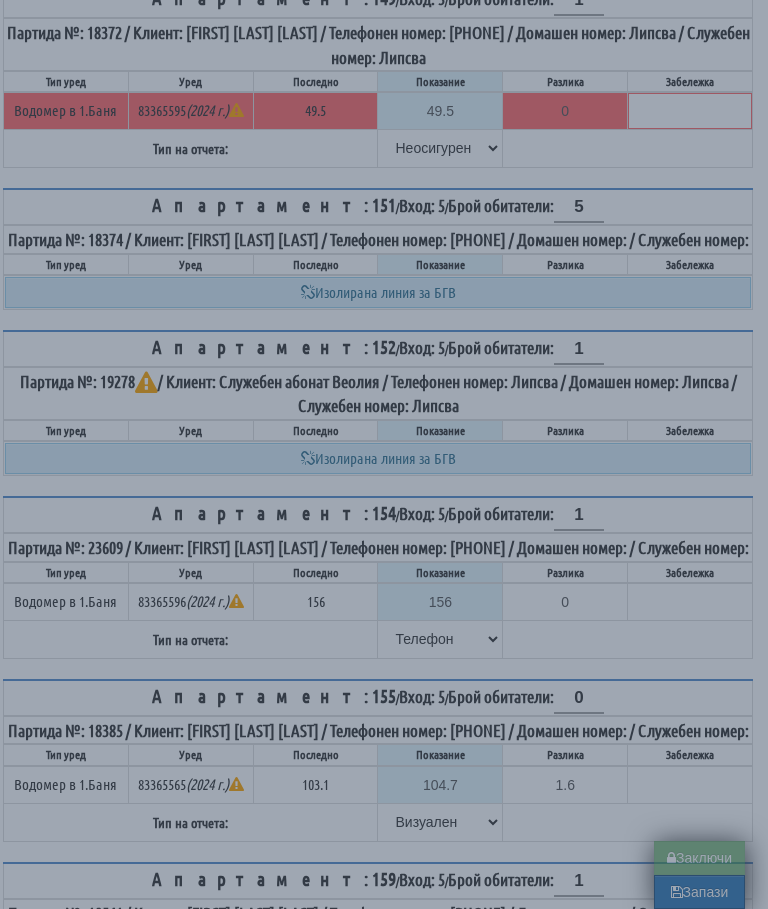 type on "0.000" 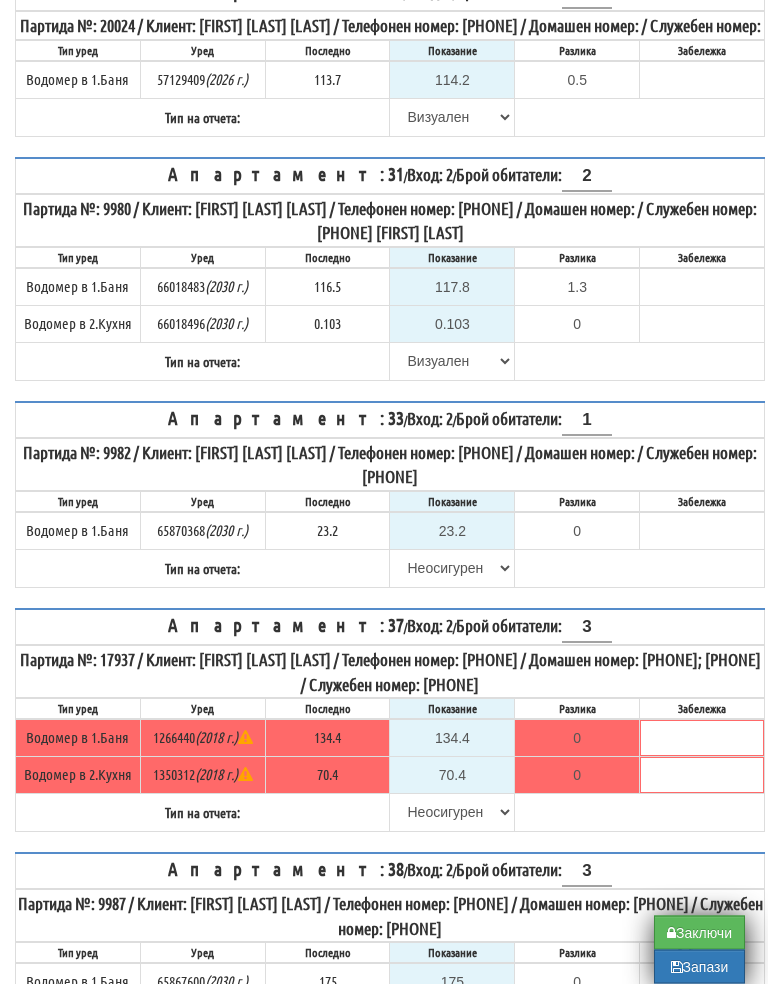scroll, scrollTop: 361, scrollLeft: 0, axis: vertical 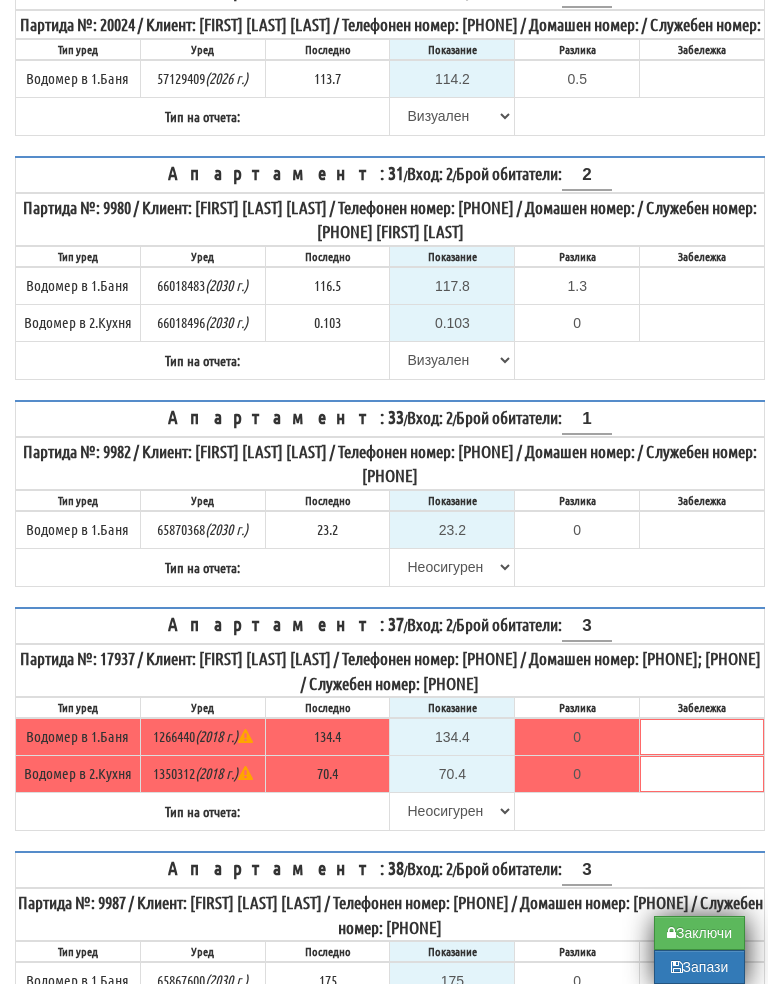 click on "Заключи" at bounding box center (699, 953) 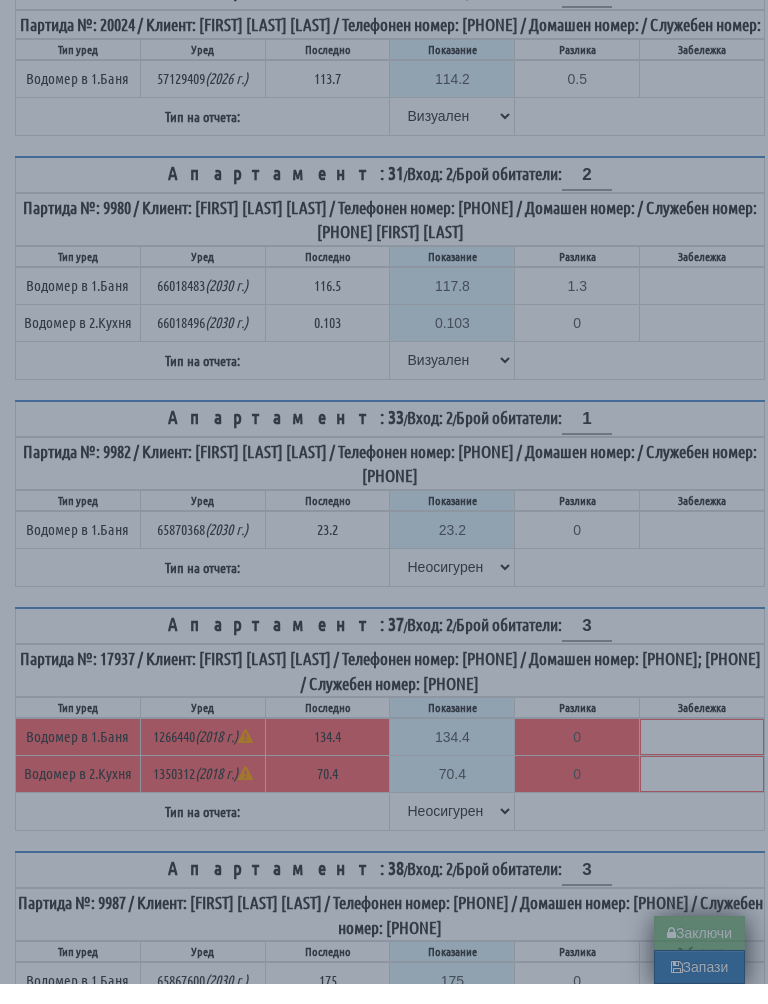 type on "0.0" 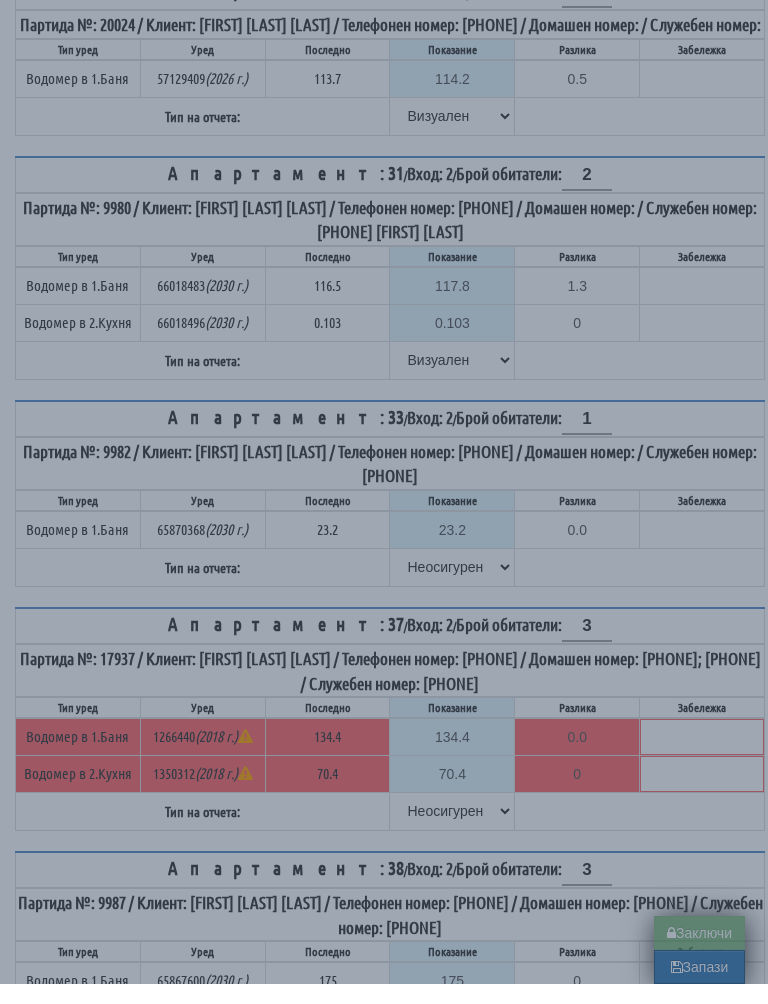 type on "0.0" 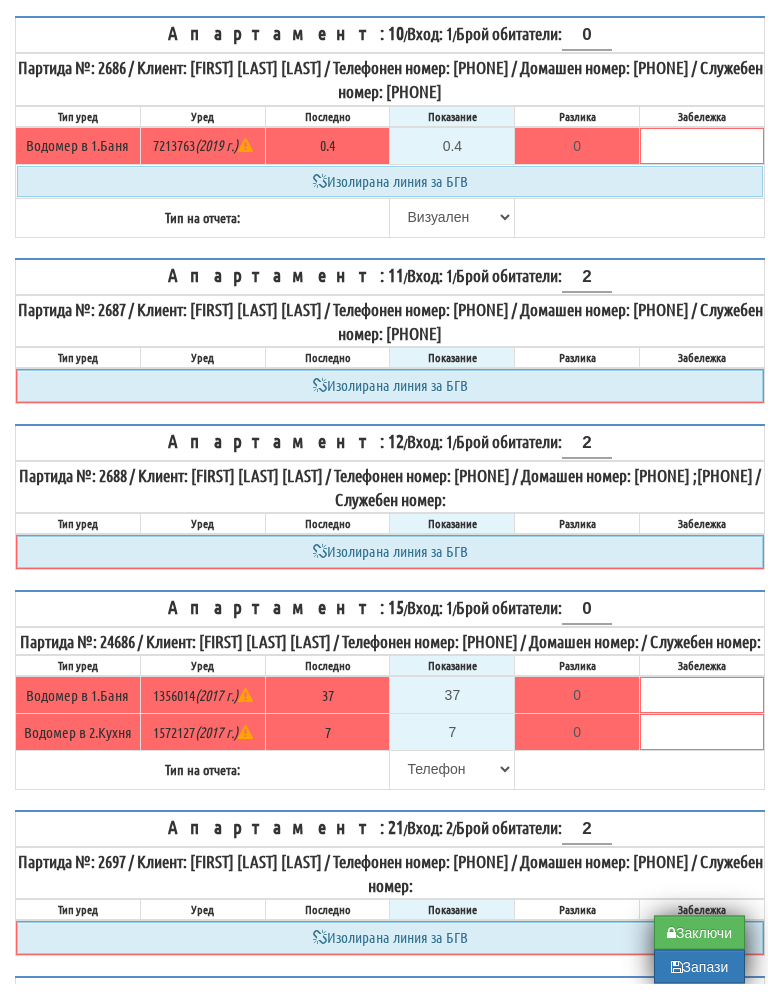 scroll, scrollTop: 1007, scrollLeft: 0, axis: vertical 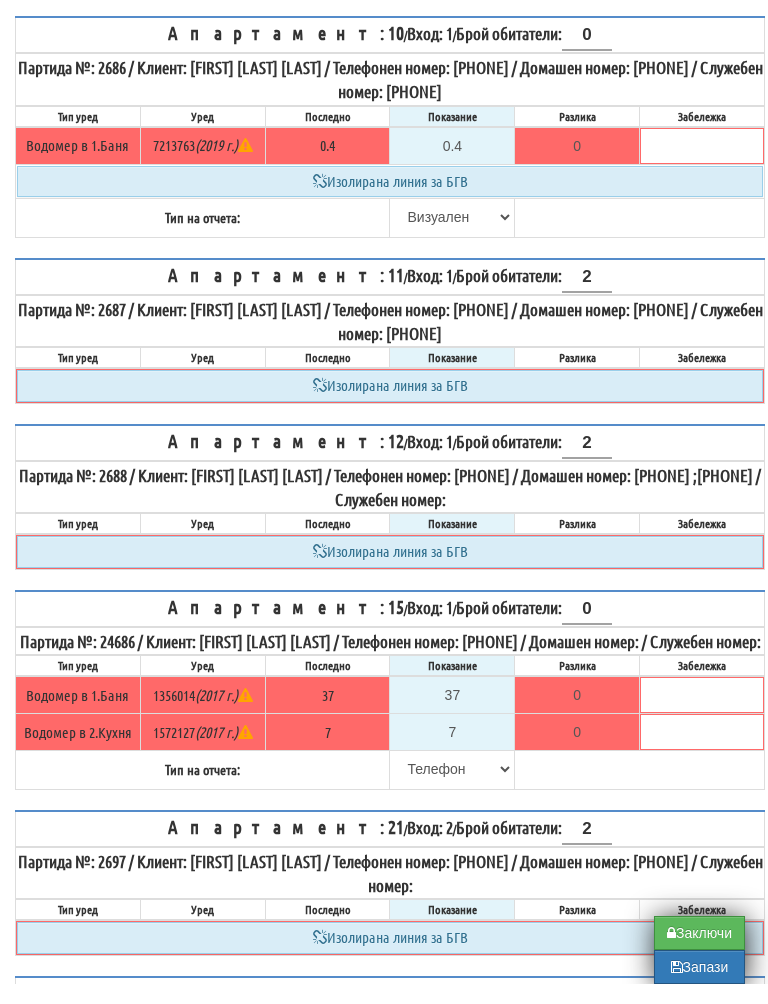 click on "Заключи" at bounding box center [699, 953] 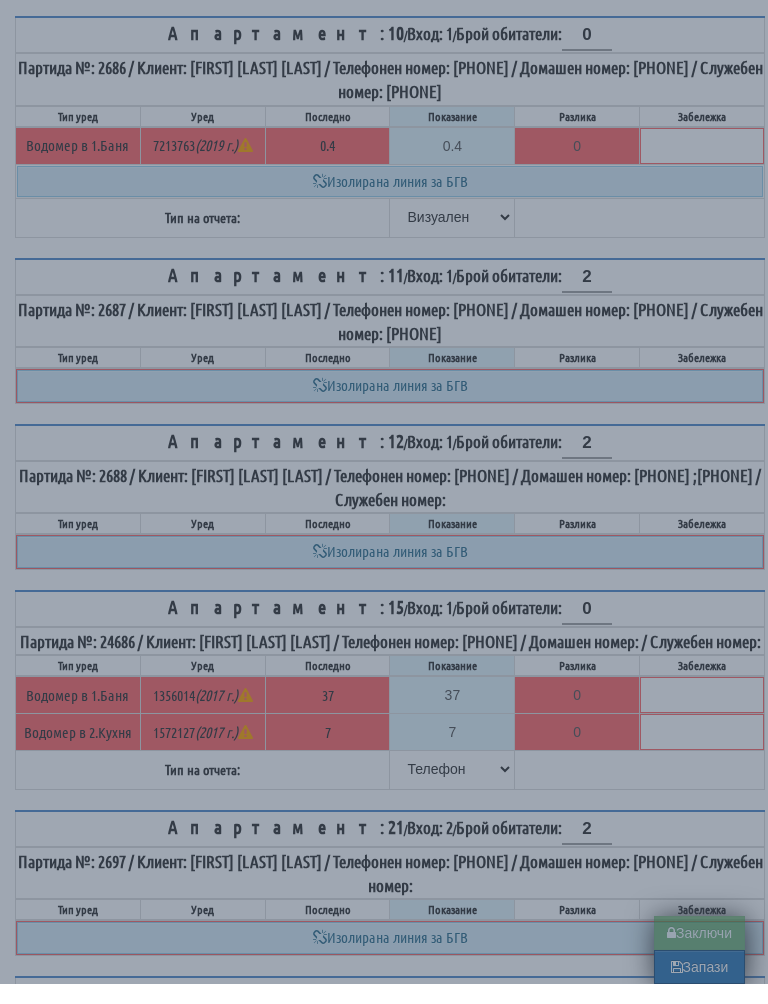 type on "0.0" 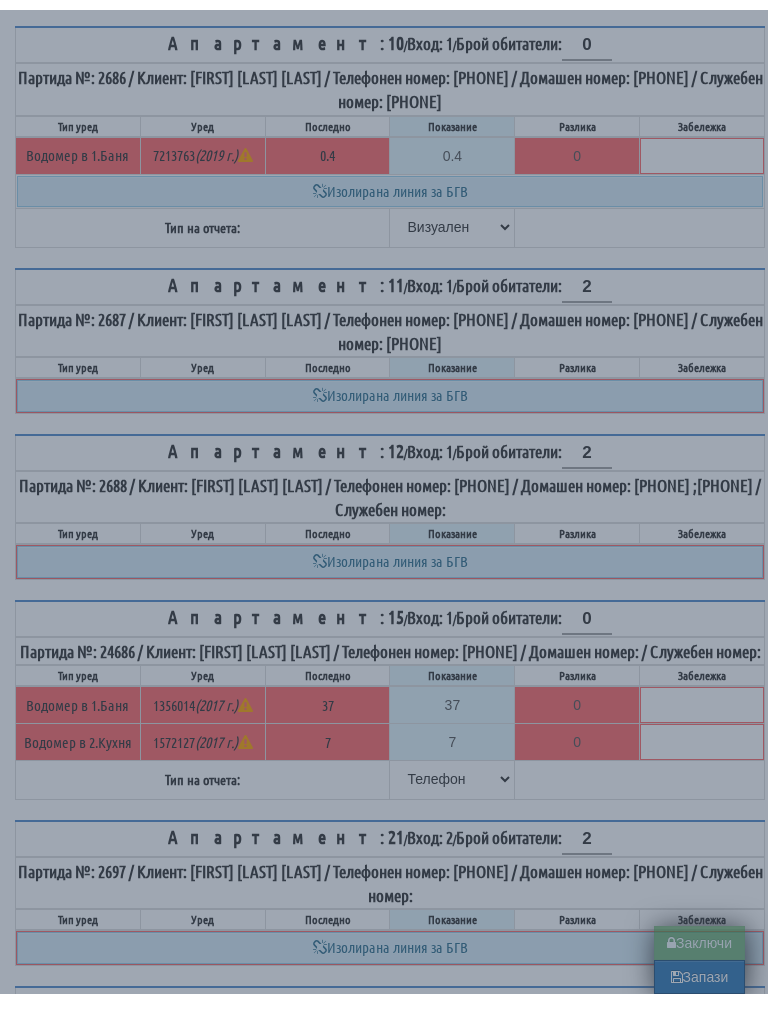 scroll, scrollTop: 1006, scrollLeft: 0, axis: vertical 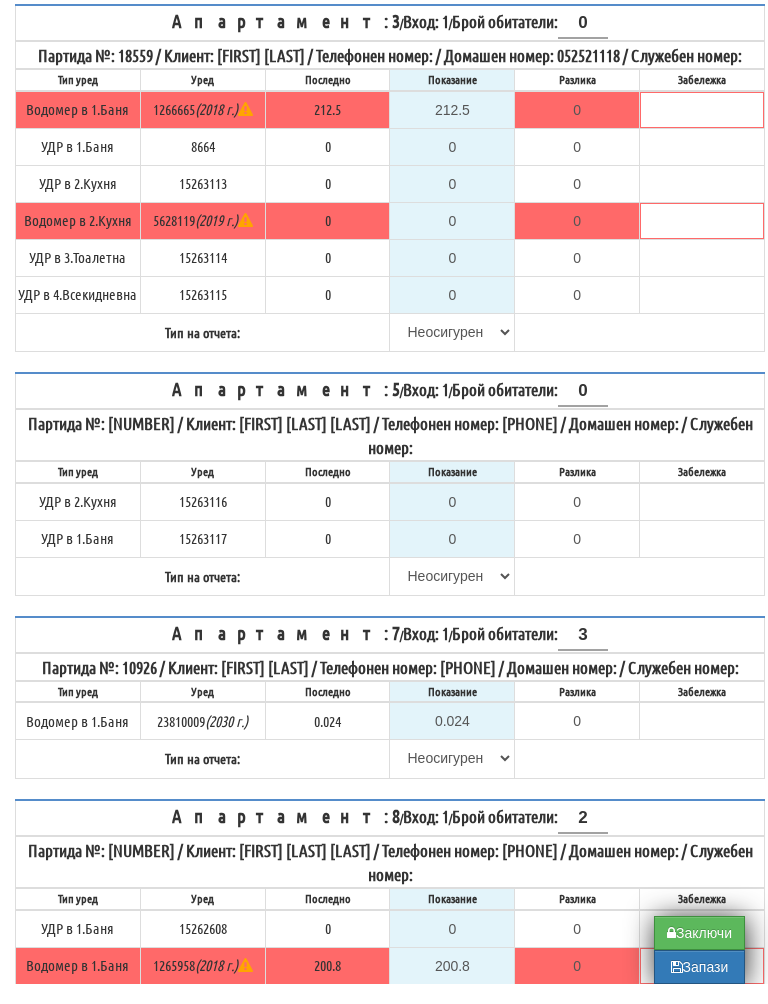 click on "Партида №:
[NUMBER]
/
Клиент:
[FIRST] [LAST] [LAST] /
Телефонен номер:
[PHONE] /
Домашен номер:
/
Служебен номер:" at bounding box center (390, 882) 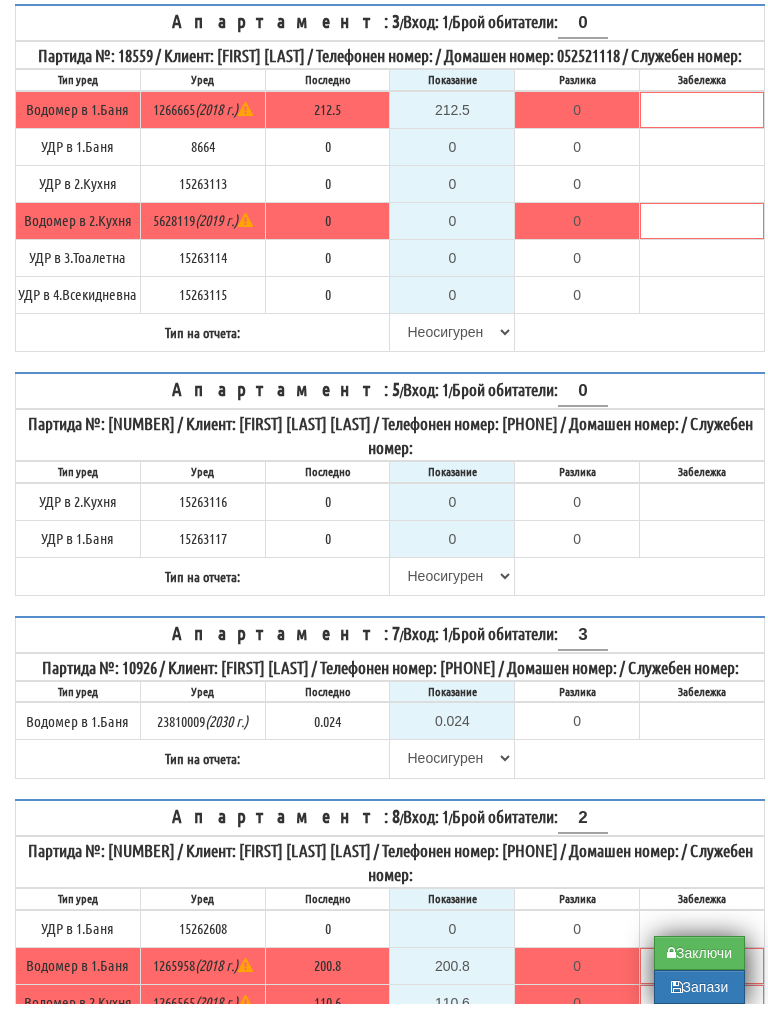 click on "Апартамент:
7
/
Вход:
1
/
Брой обитатели:
3
Партида №:
10926
/
Клиент:
[FIRST] [LAST] /
Телефонен номер:
[PHONE] /
Домашен номер:
/
Служебен номер:
Тип уред
Уред
Последно
Показание
Разлика
Забележка
23810009" at bounding box center [390, 717] 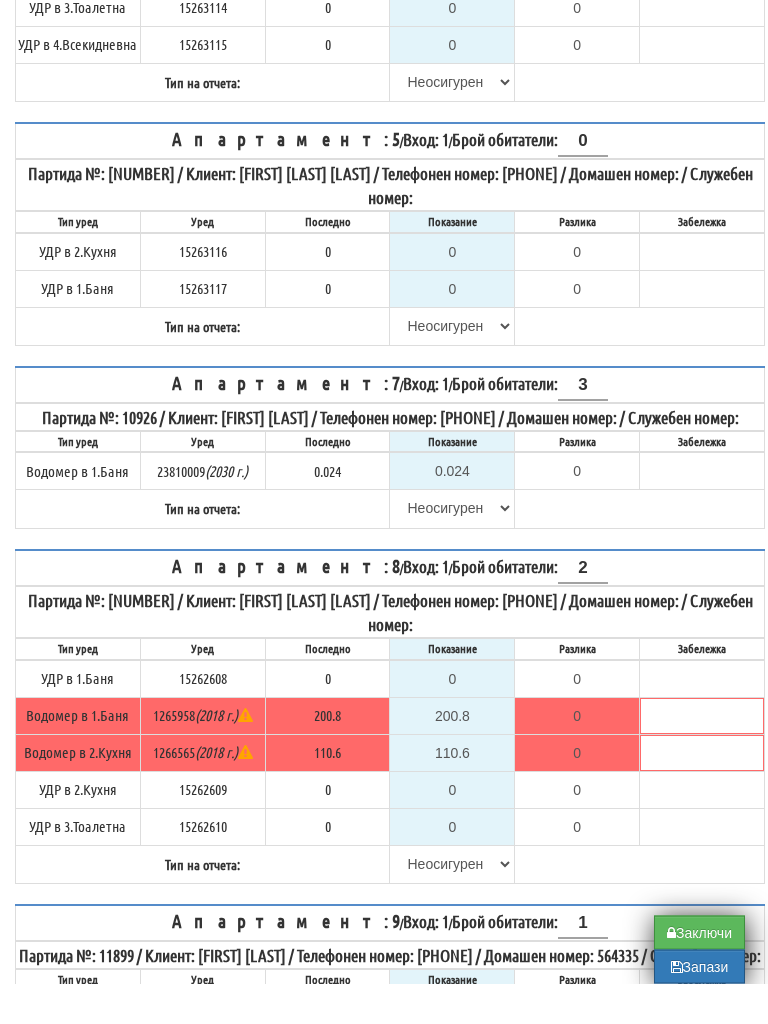 scroll, scrollTop: 854, scrollLeft: 0, axis: vertical 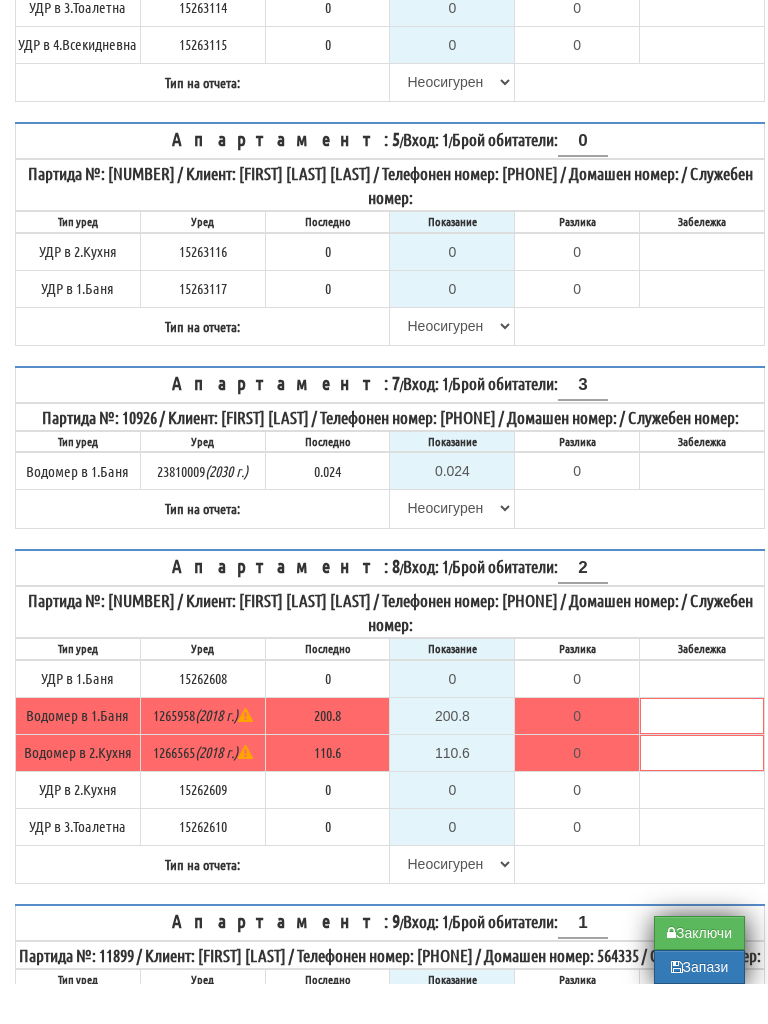 click on "Заключи" at bounding box center (699, 973) 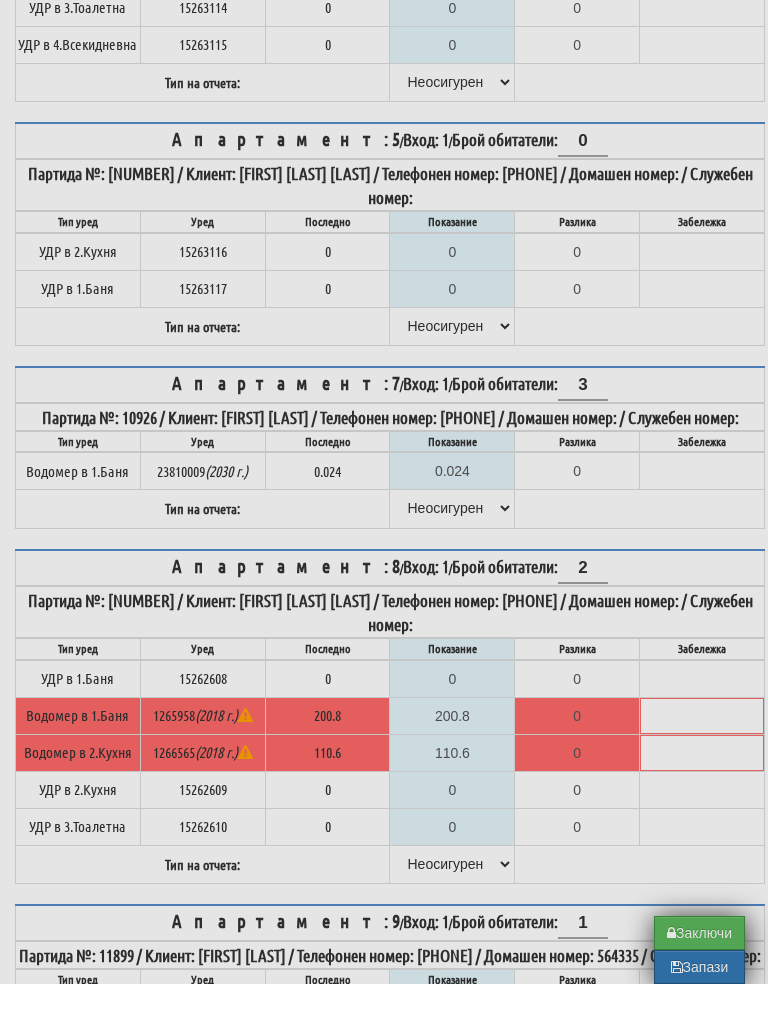 type on "0.0" 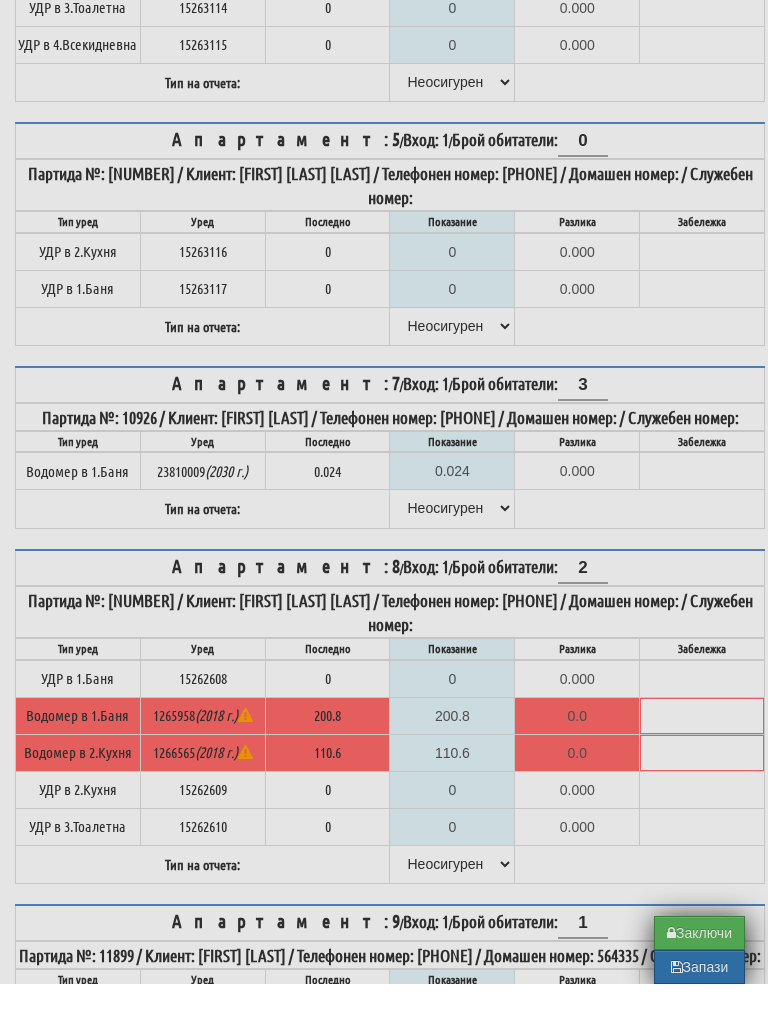 type on "0.000" 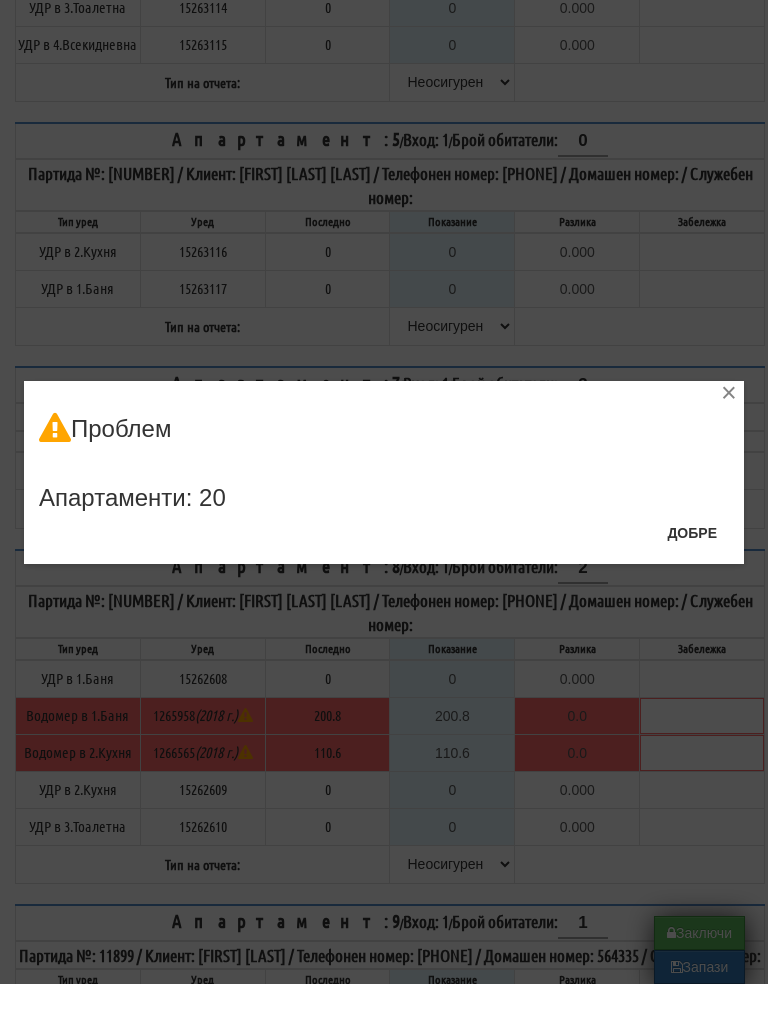 click on "Добре" at bounding box center (692, 573) 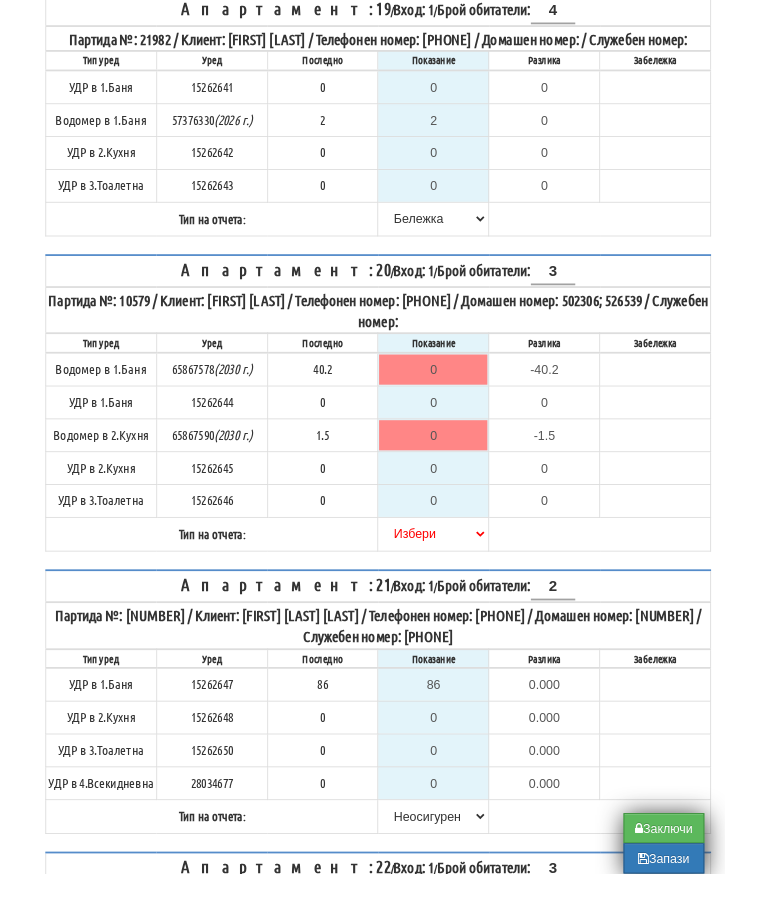 scroll, scrollTop: 4537, scrollLeft: 12, axis: both 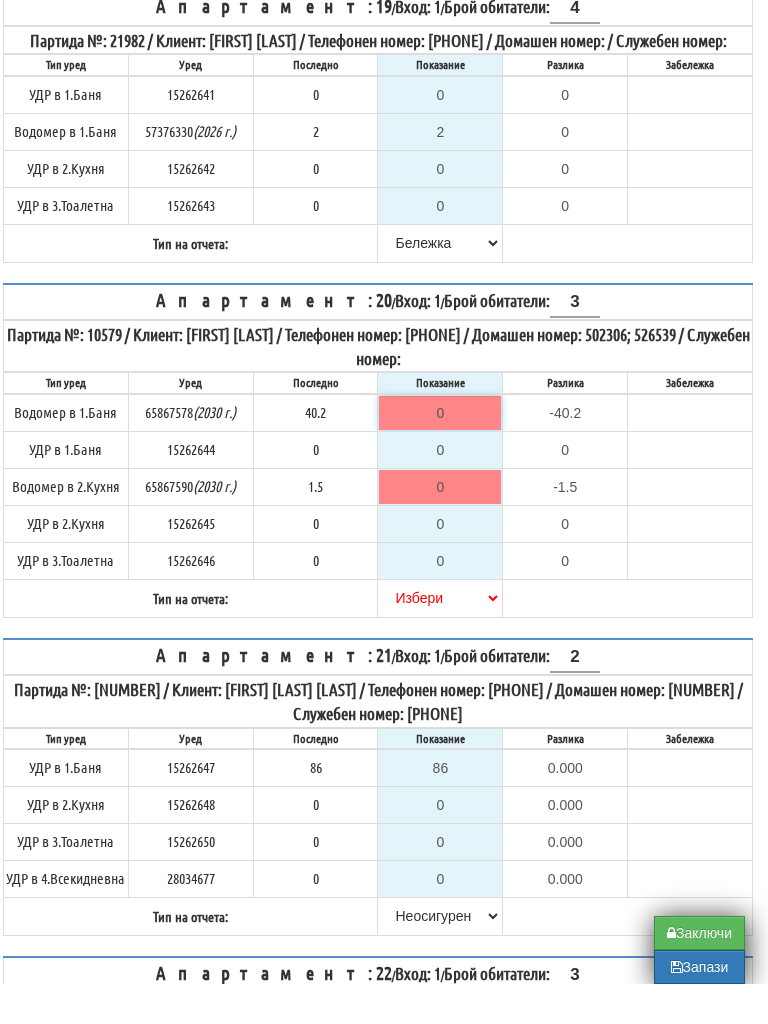 click on "0" at bounding box center (440, 453) 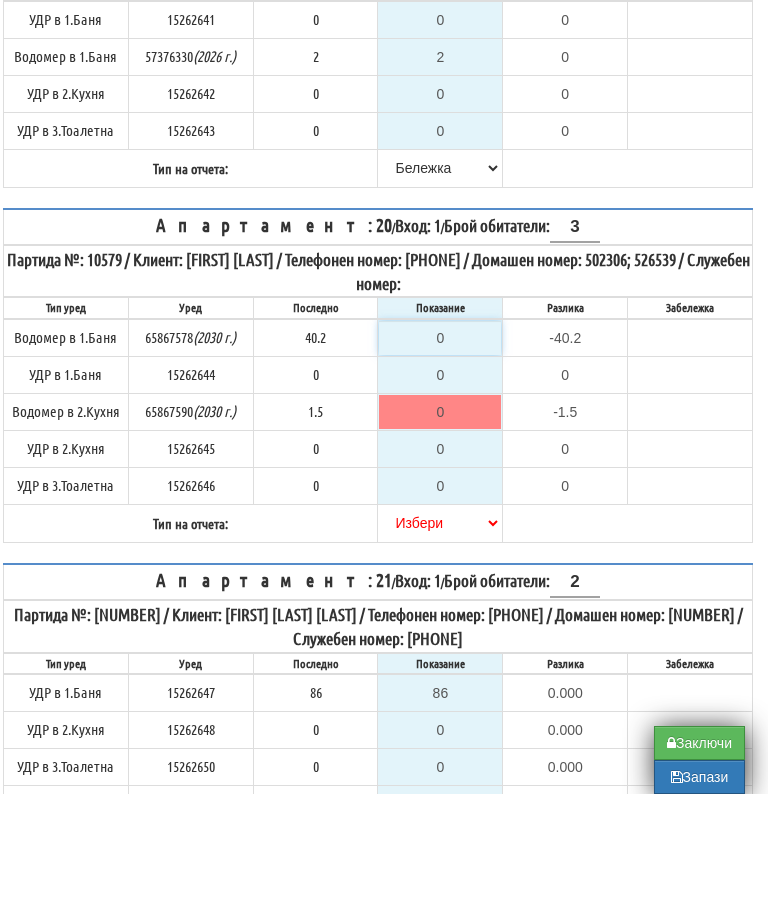 type on "4" 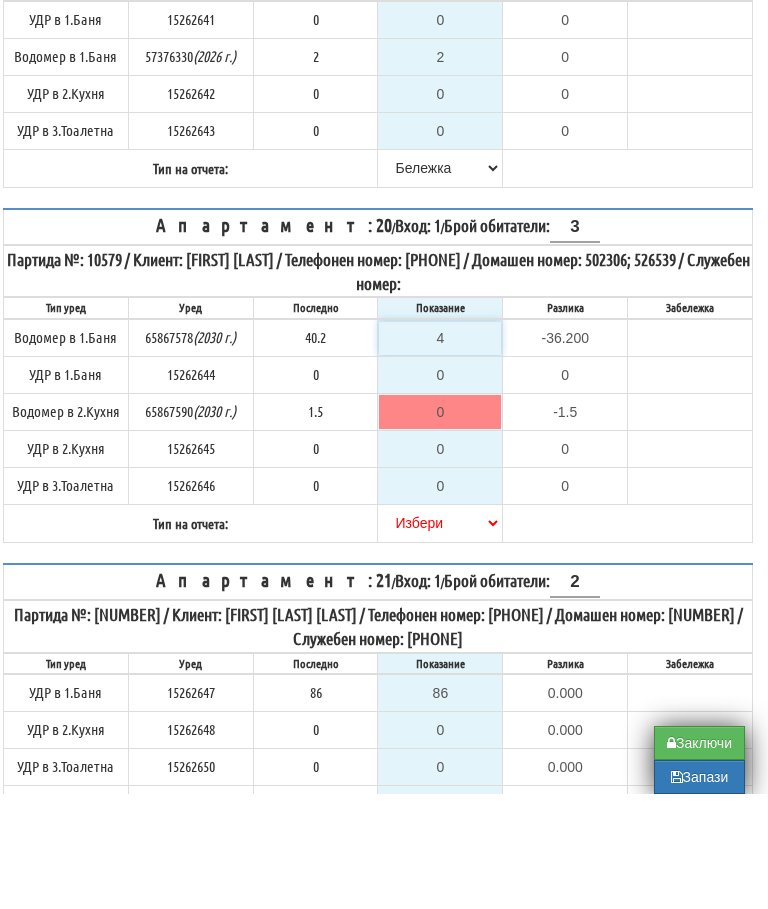 type on "40" 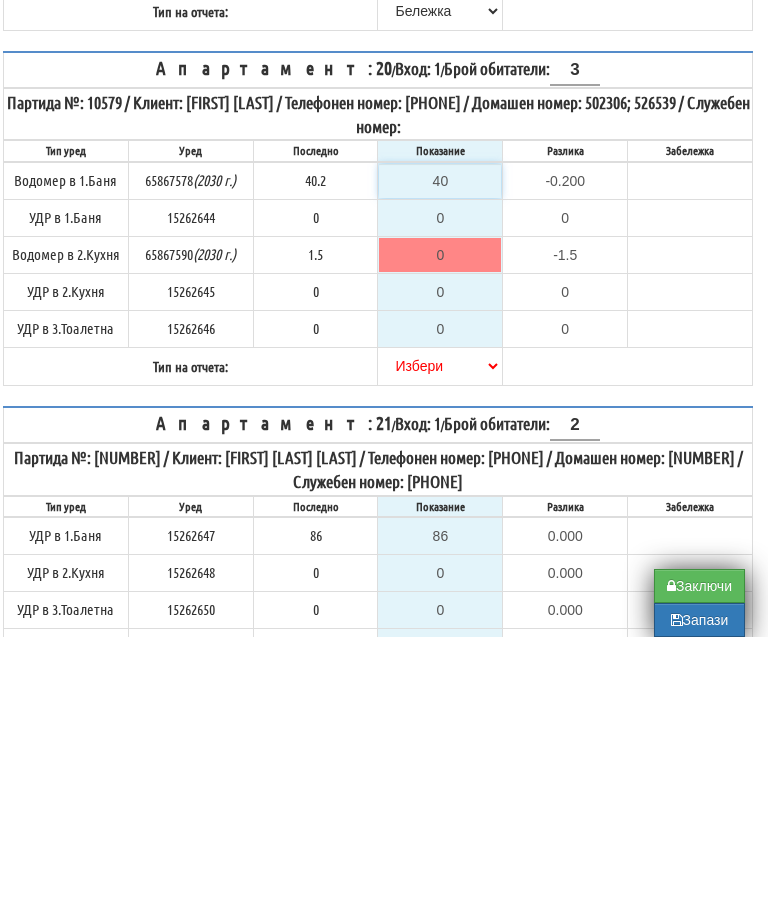 type on "4" 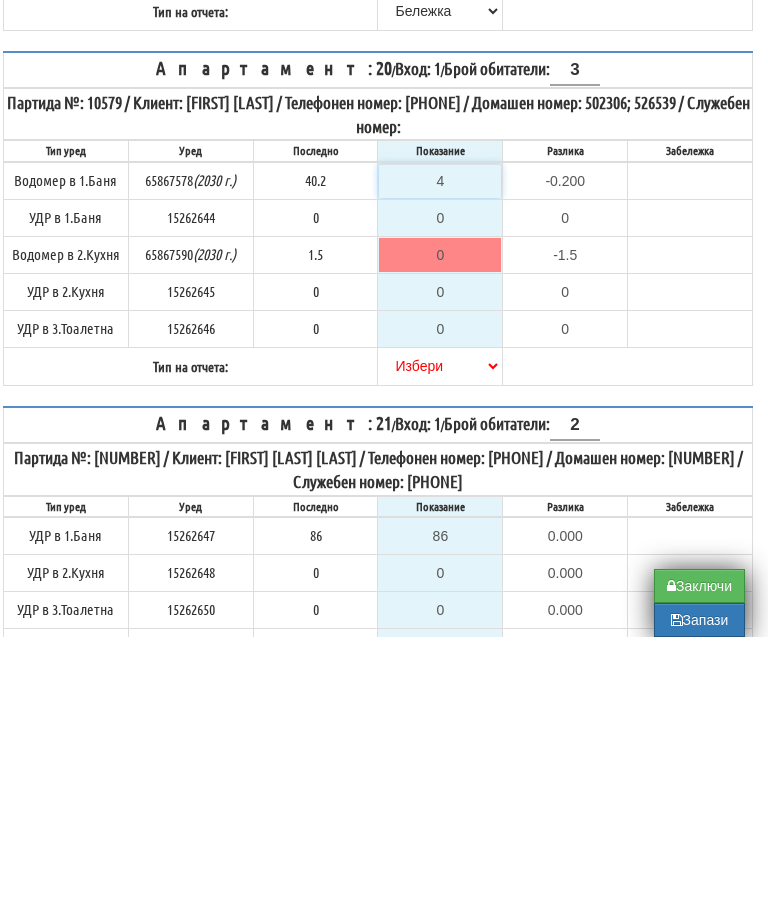 type on "-36.200" 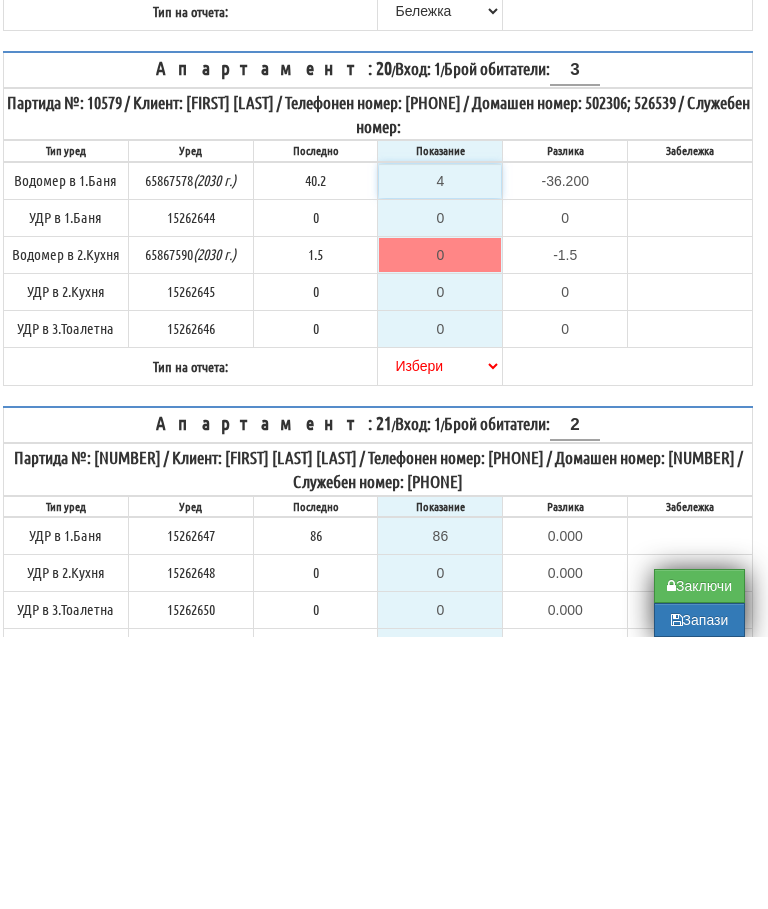 type 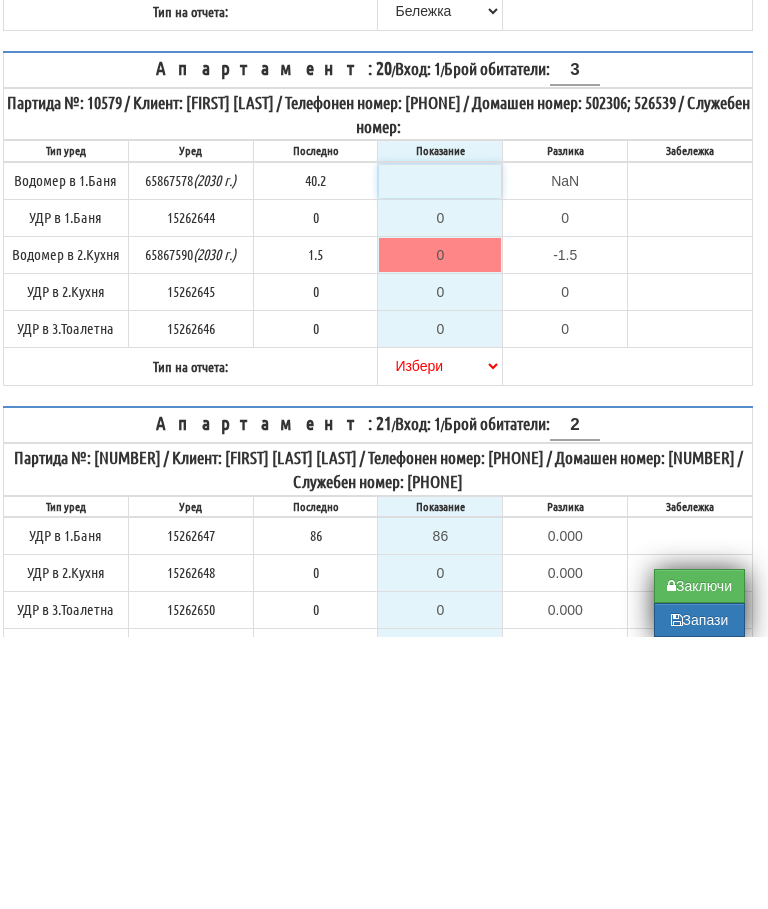 type on "0" 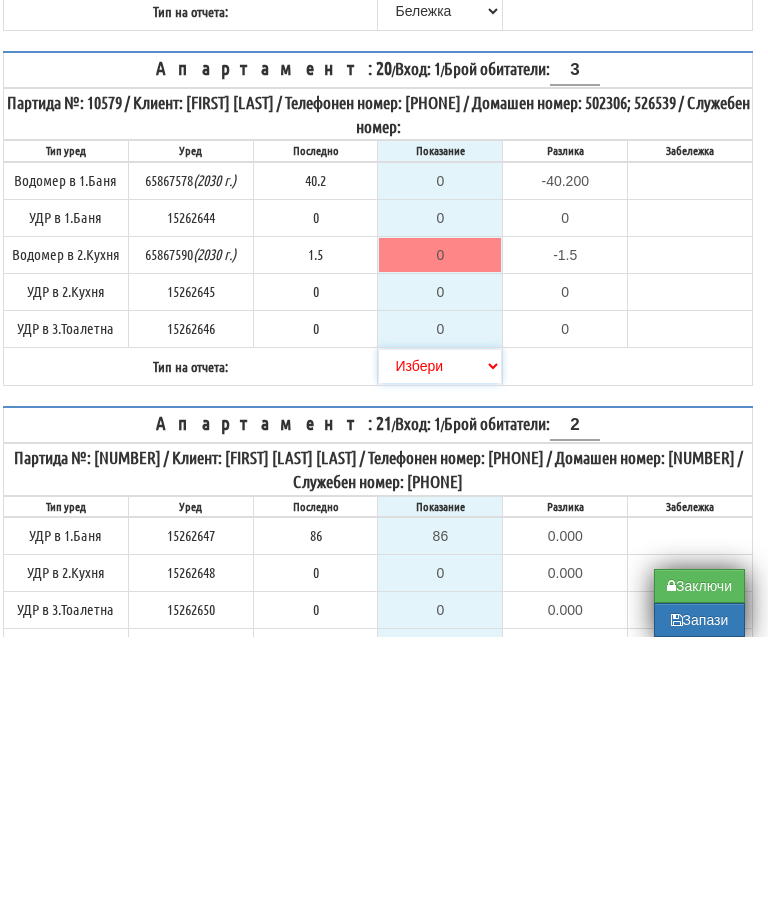 click on "Избери
Визуален
Телефон
Бележка
Неосигурен достъп
Самоотчет
Служебно
Дистанционен" at bounding box center (440, 638) 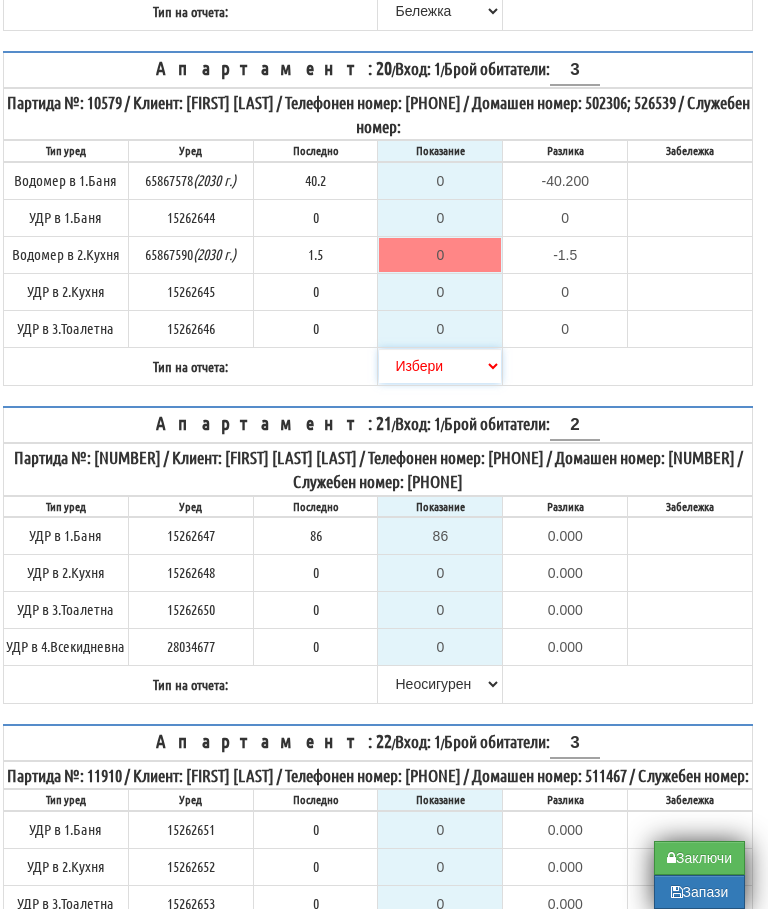 select on "8cc75930-9bfd-e511-80be-8d5a1dced85a" 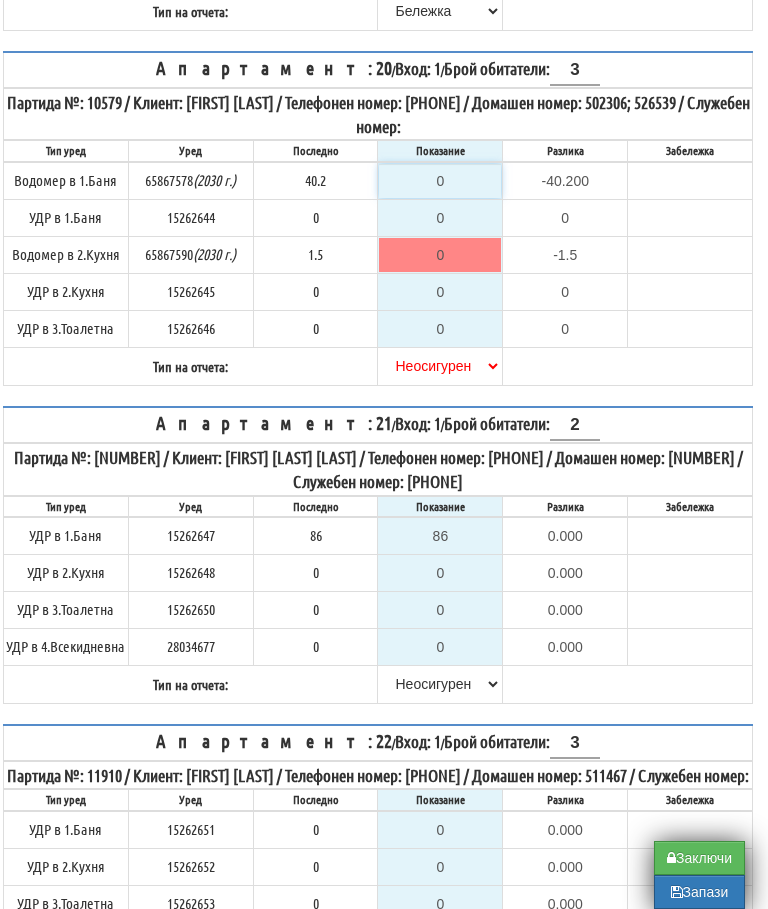 type on "40.2" 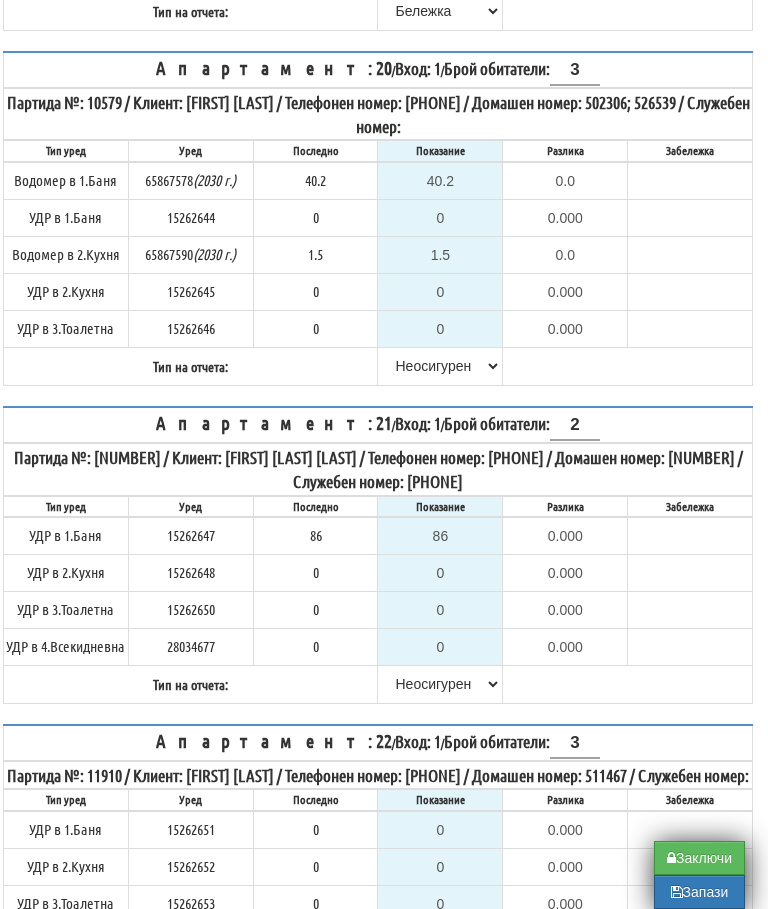 click on "Апартамент:
[NUMBER]
/
Вход:
[NUMBER]
/
Брой обитатели:
[NUMBER]
Партида №:
[NUMBER]
/
Клиент:
[FIRST] [LAST] [LAST] /
Телефонен номер:
[PHONE] /
Домашен номер:
[NUMBER]; [NUMBER] /
Служебен номер:
Тип уред
Уред
Последно
Показание
Разлика
Забележка
[NUMBER]" at bounding box center [378, 218] 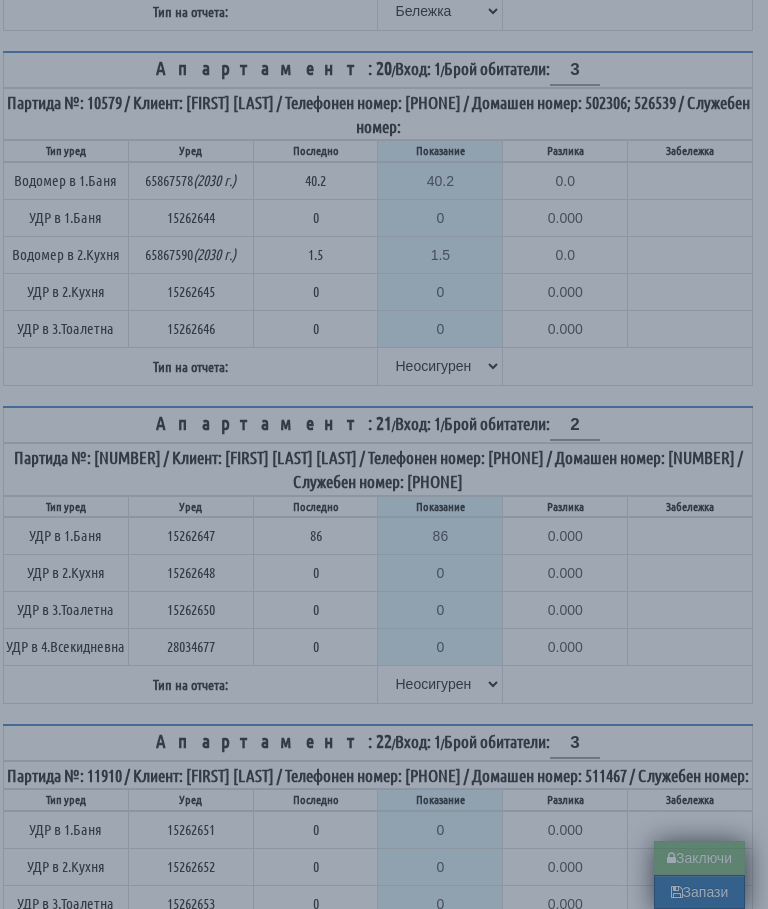 click on "× Зареждане... Вашите данни се обработват. Страницата ще презареди автоматично!  Благодарим ви за търпението :)" at bounding box center [384, 454] 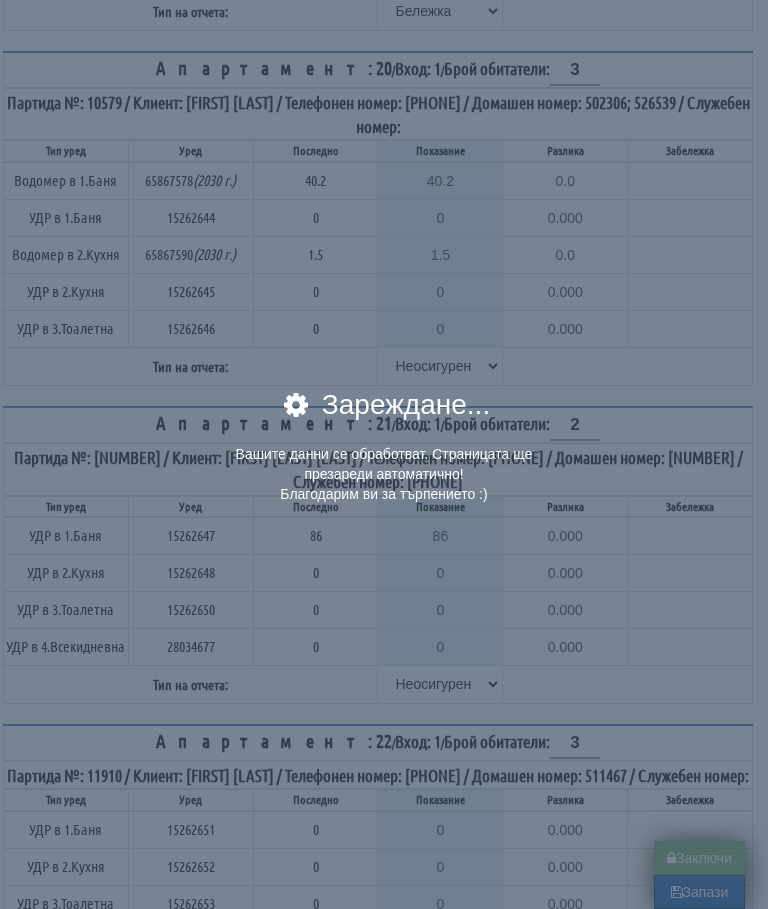 click on "× Зареждане... Вашите данни се обработват. Страницата ще презареди автоматично!  Благодарим ви за търпението :)" at bounding box center (384, 454) 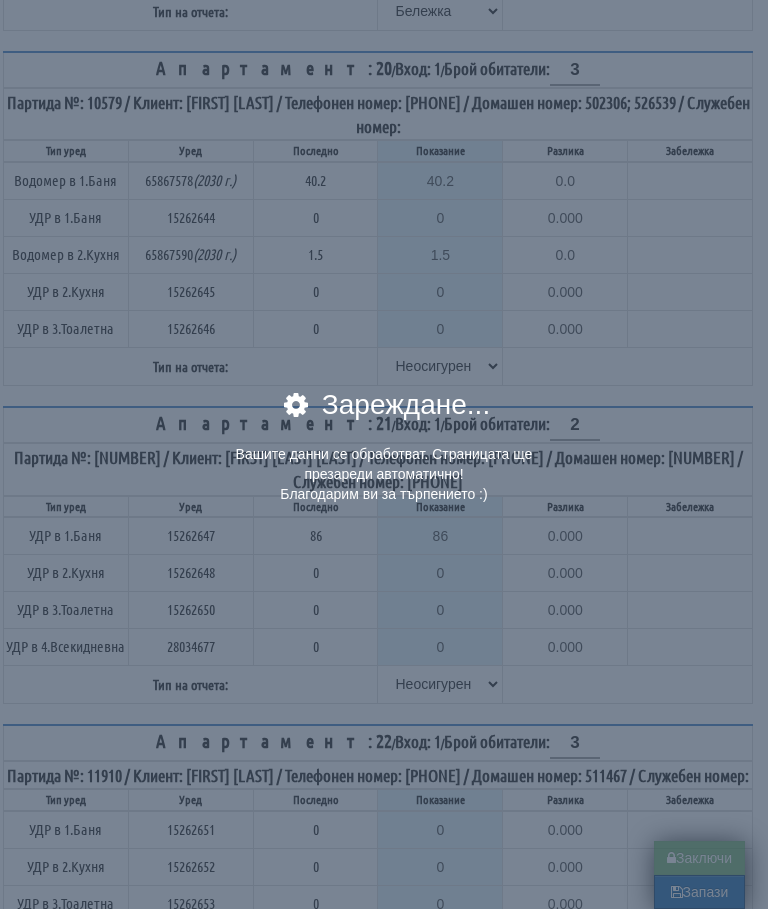 click on "× Зареждане... Вашите данни се обработват. Страницата ще презареди автоматично!  Благодарим ви за търпението :)" at bounding box center (384, 267) 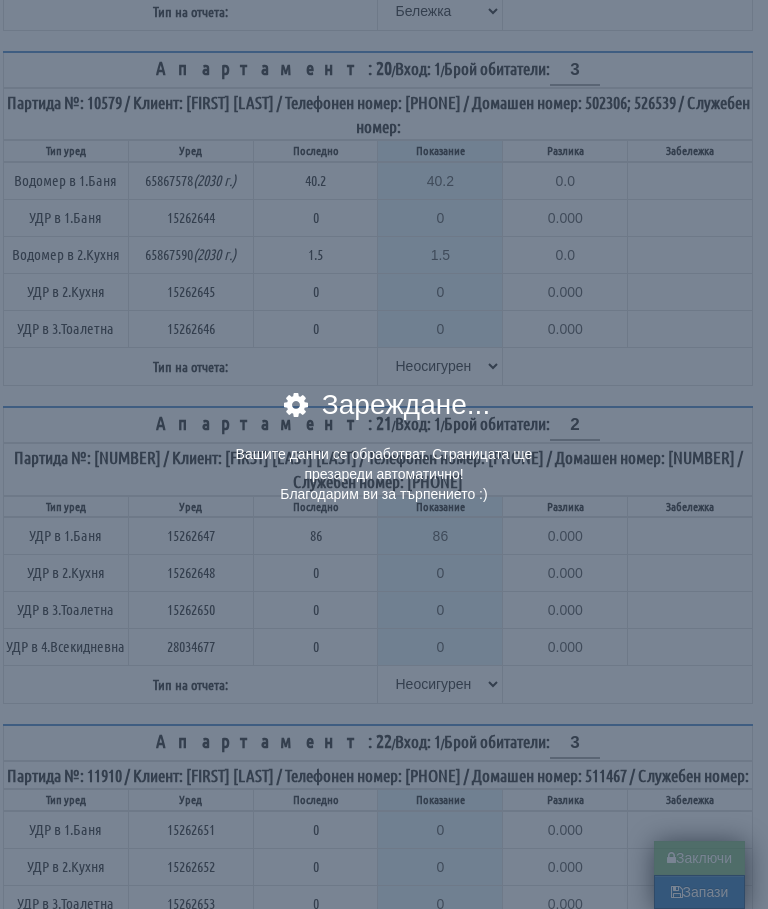 click on "× Зареждане... Вашите данни се обработват. Страницата ще презареди автоматично!  Благодарим ви за търпението :)" at bounding box center [384, 267] 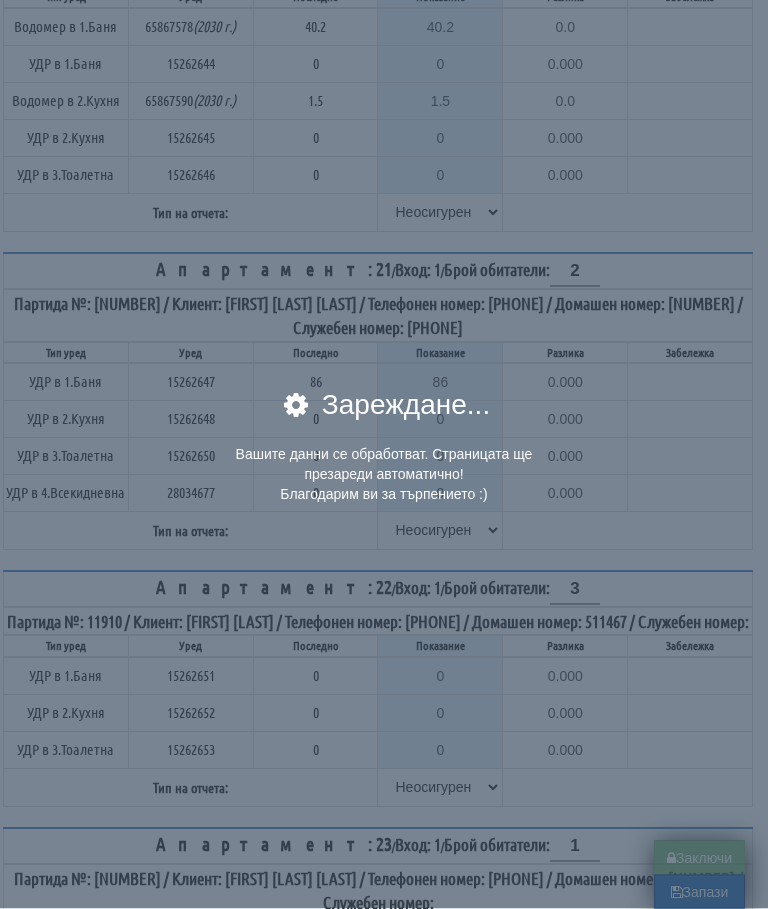 scroll, scrollTop: 4960, scrollLeft: 12, axis: both 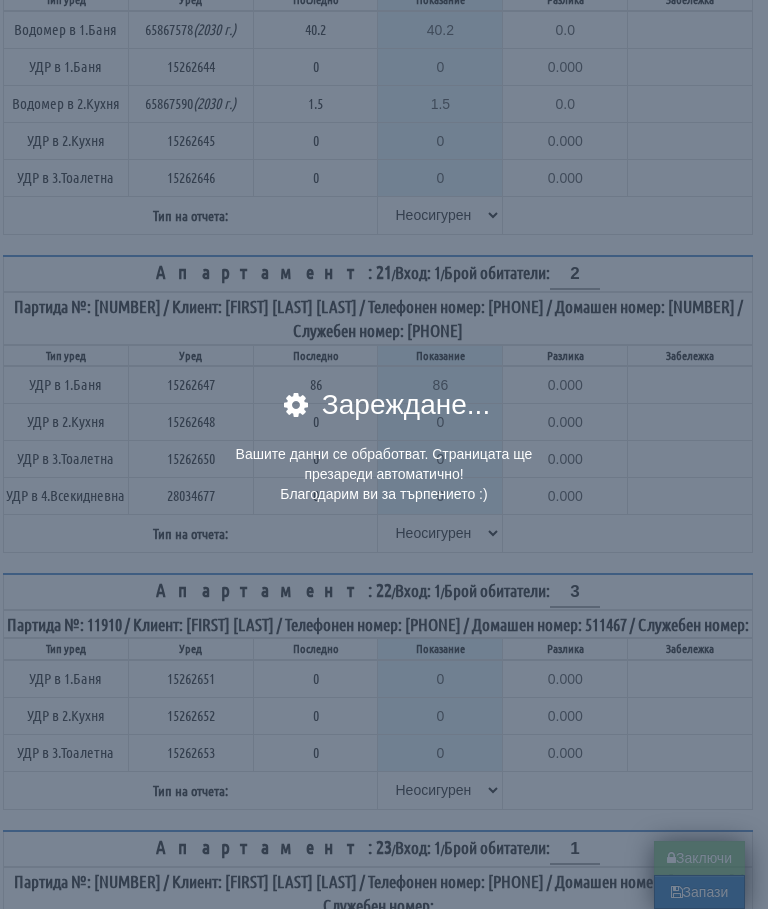 click on "× Зареждане... Вашите данни се обработват. Страницата ще презареди автоматично!  Благодарим ви за търпението :)" at bounding box center (384, 267) 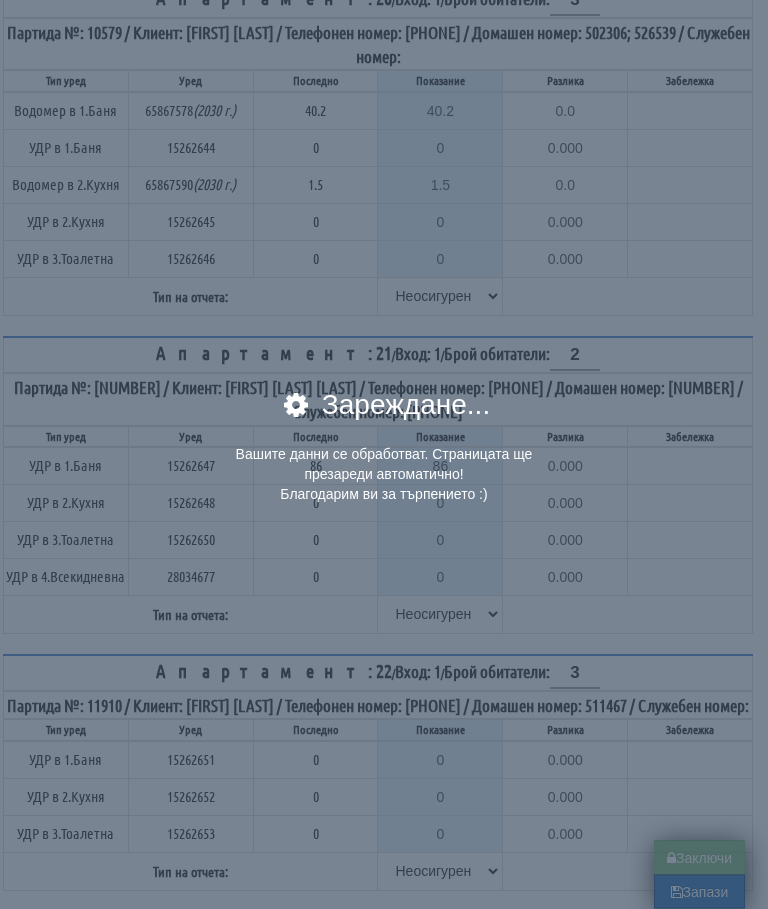 scroll, scrollTop: 4855, scrollLeft: 12, axis: both 